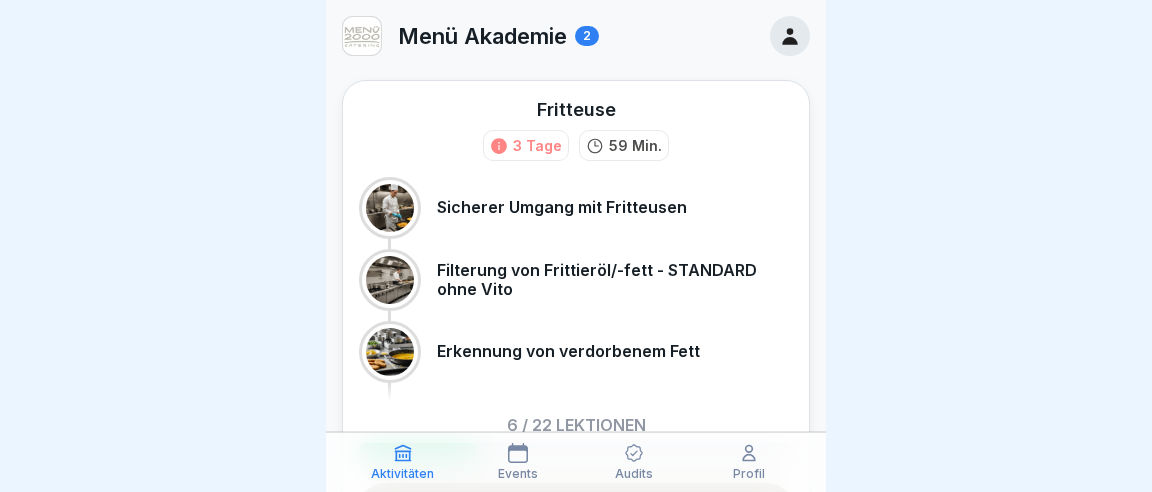 scroll, scrollTop: 0, scrollLeft: 0, axis: both 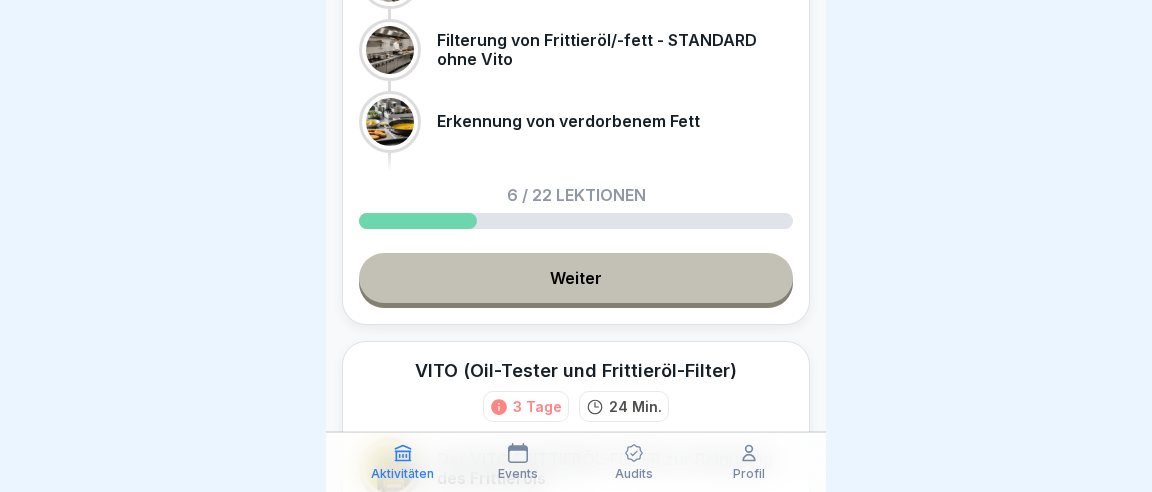 click 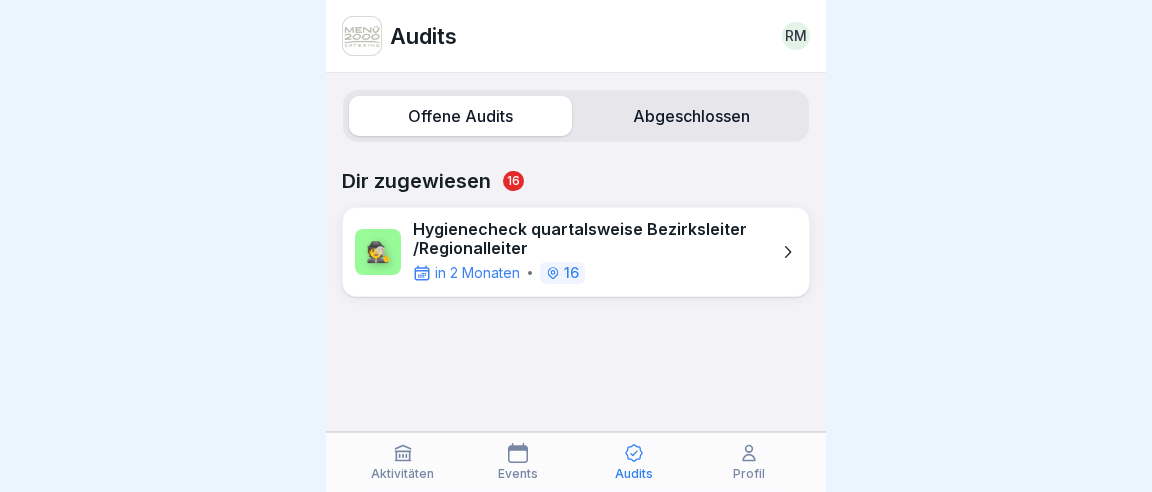 click 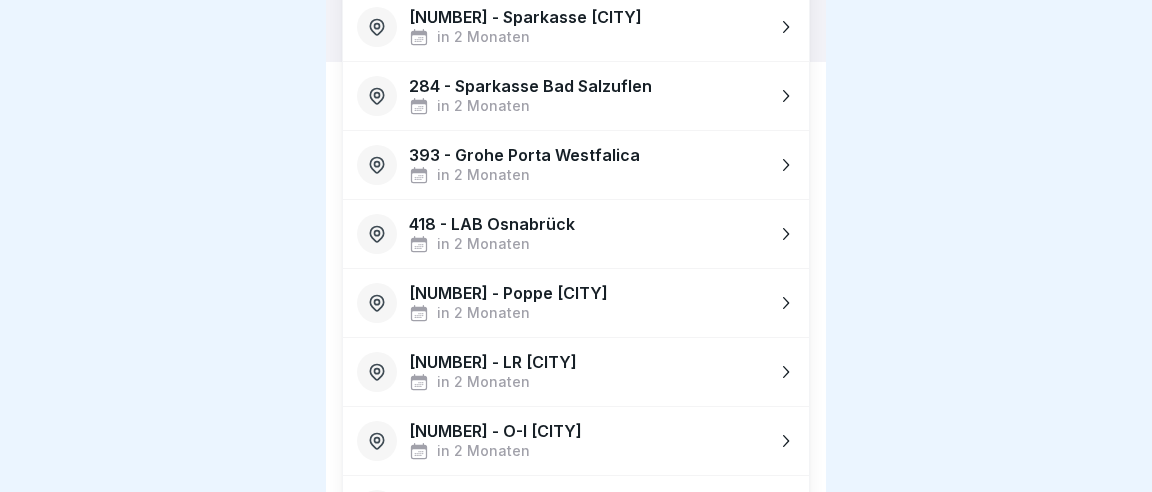 scroll, scrollTop: 475, scrollLeft: 0, axis: vertical 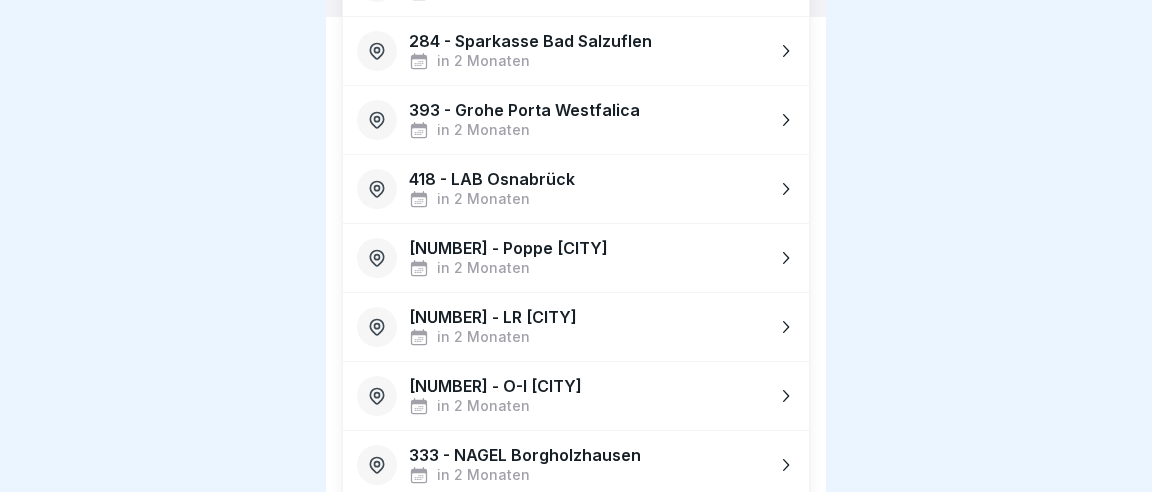 click 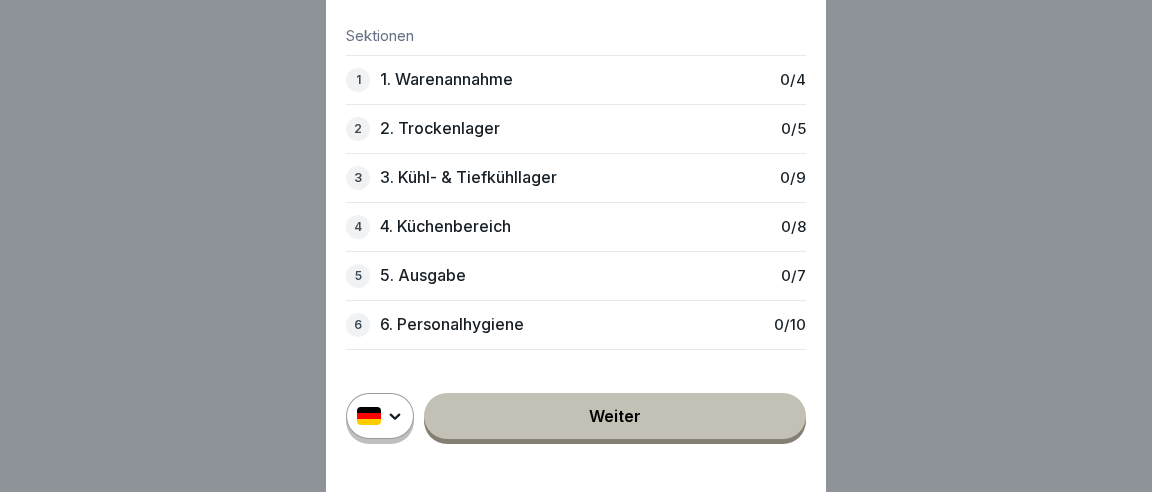 click on "Weiter" at bounding box center (615, 416) 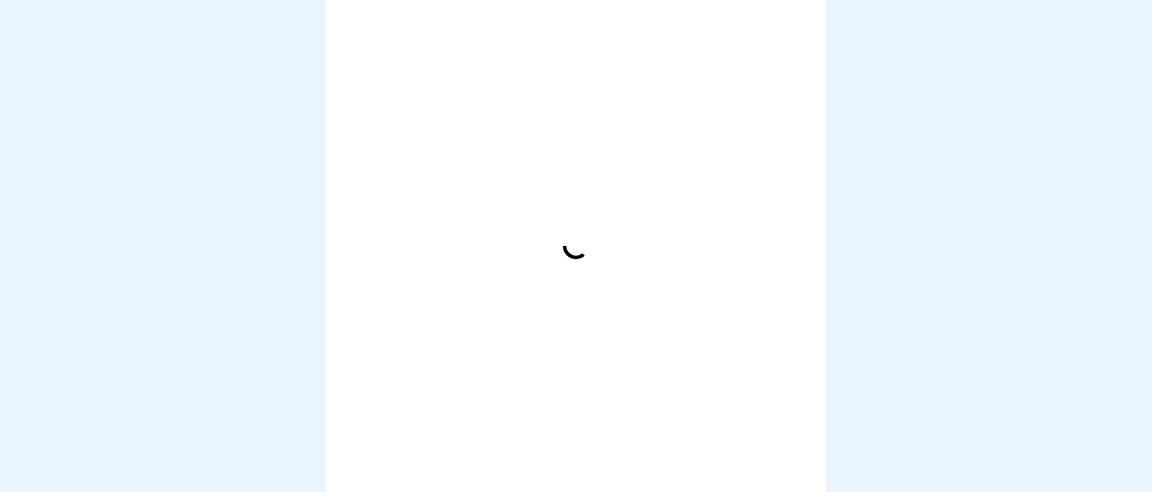 scroll, scrollTop: 0, scrollLeft: 0, axis: both 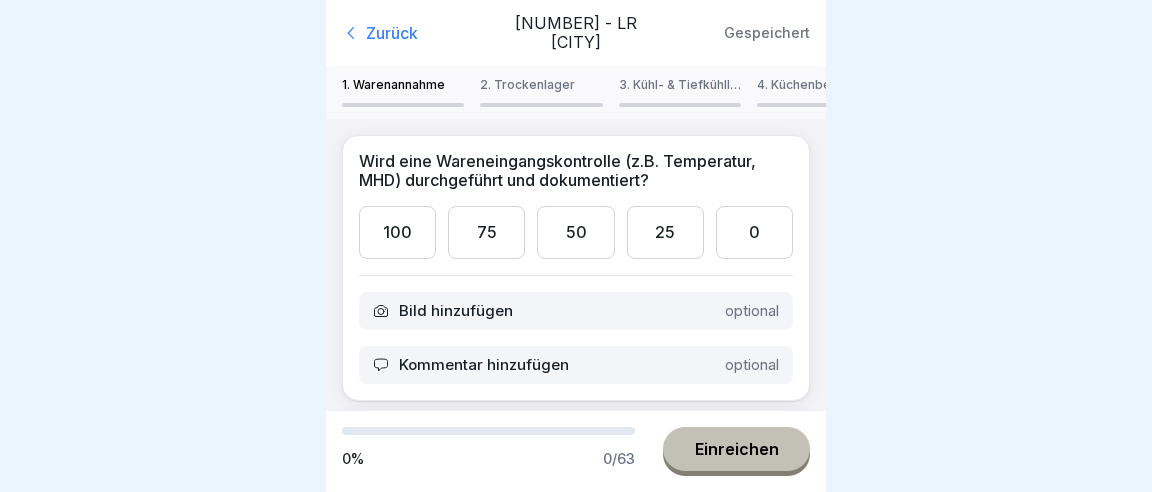 click on "100" at bounding box center (397, 232) 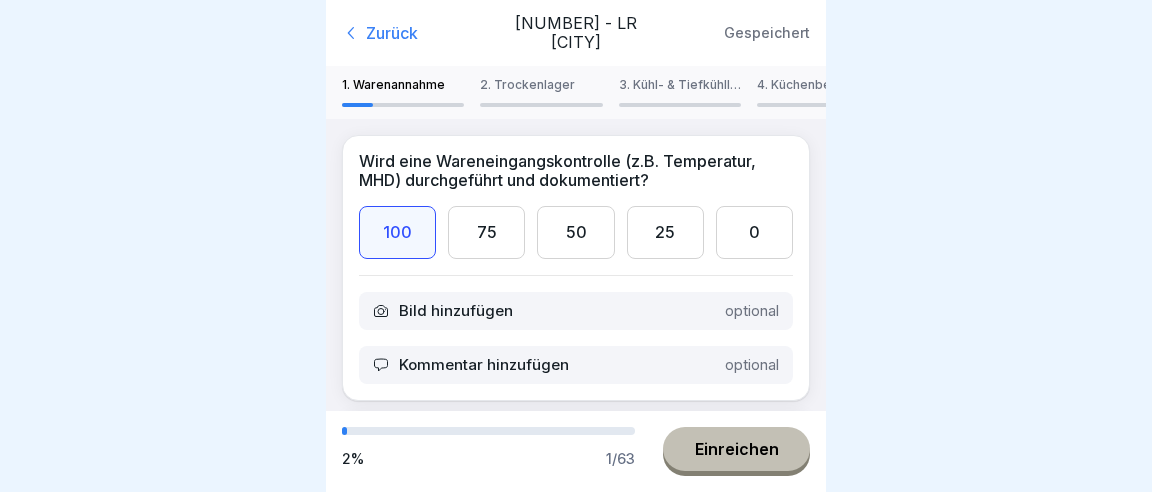 scroll, scrollTop: 115, scrollLeft: 0, axis: vertical 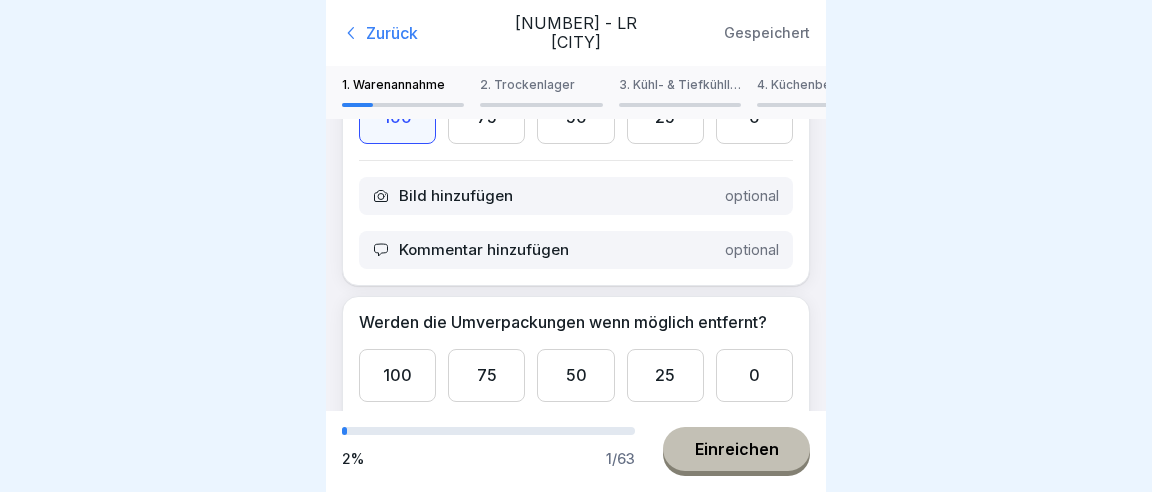 click on "100" at bounding box center (397, 375) 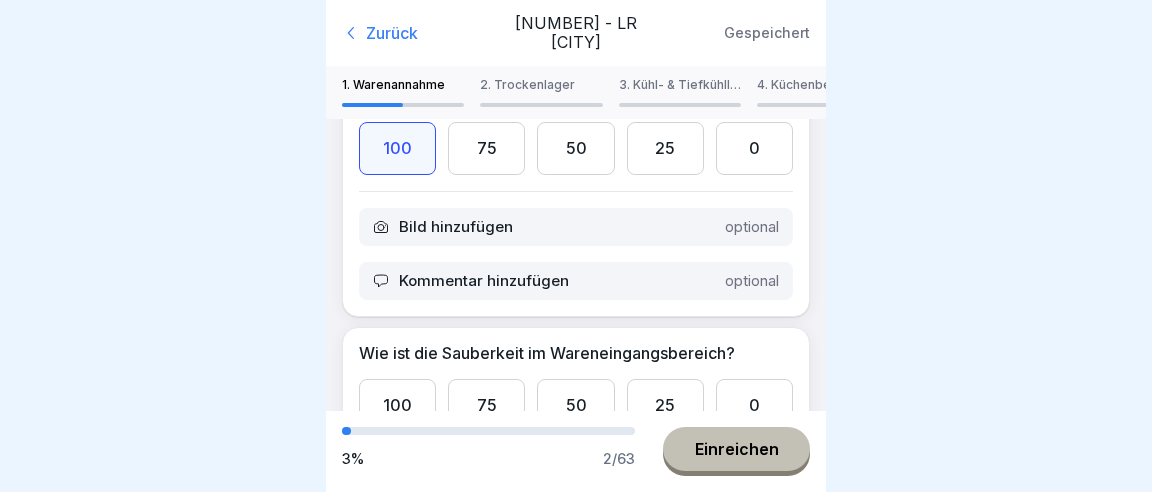 scroll, scrollTop: 345, scrollLeft: 0, axis: vertical 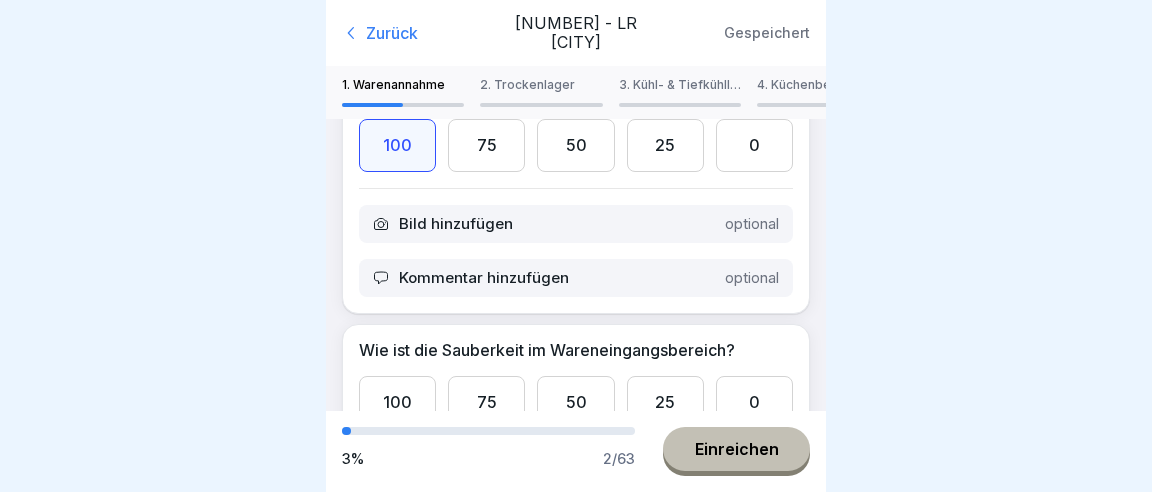 click on "100" at bounding box center [397, 402] 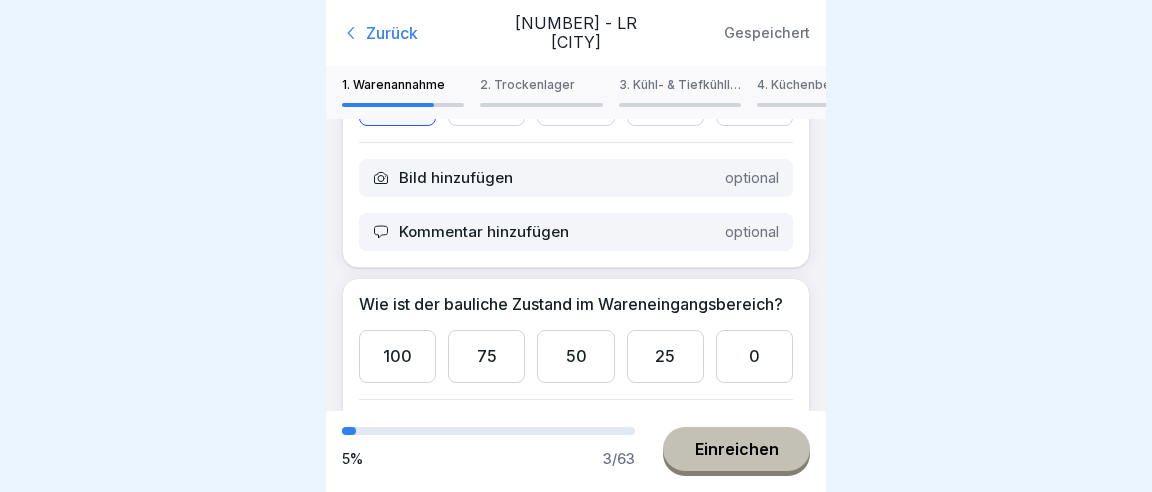 scroll, scrollTop: 691, scrollLeft: 0, axis: vertical 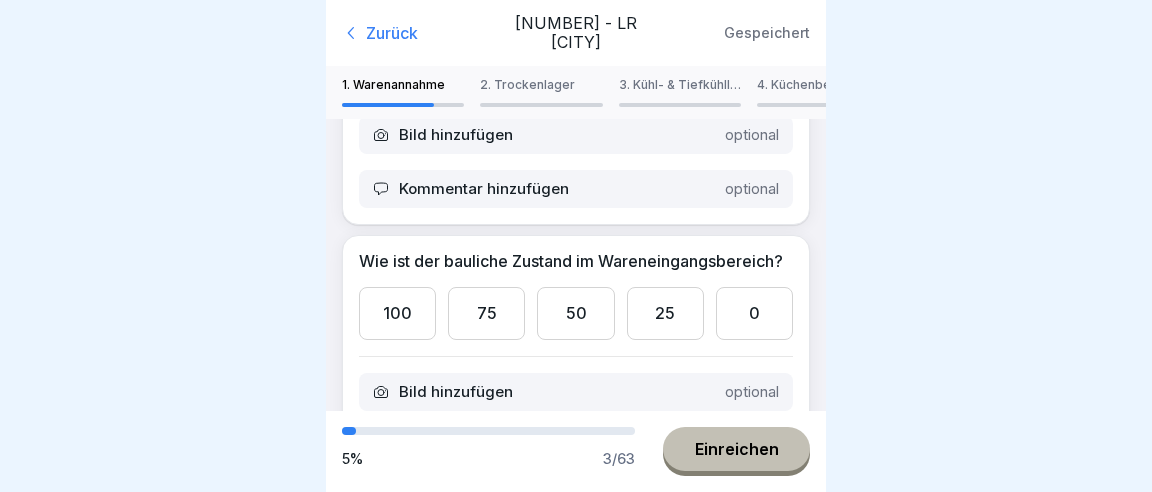 click on "100" at bounding box center [397, 313] 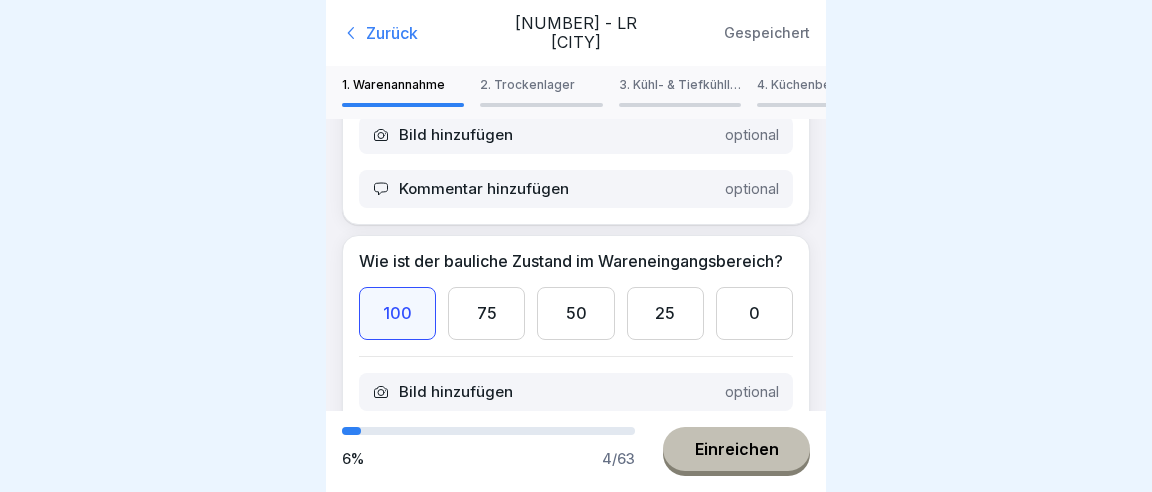 click on "Einreichen" at bounding box center (737, 449) 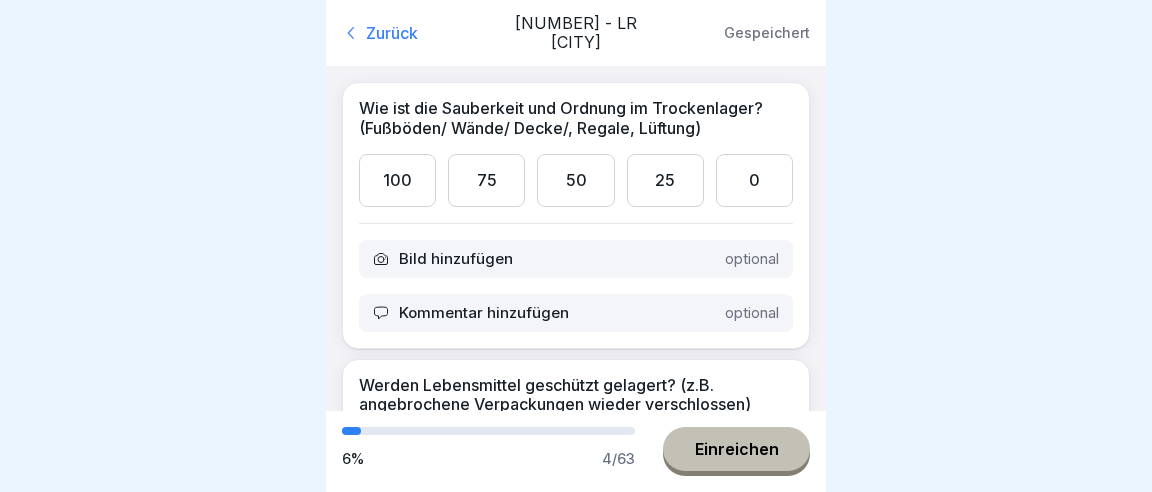 click on "100" at bounding box center [397, 180] 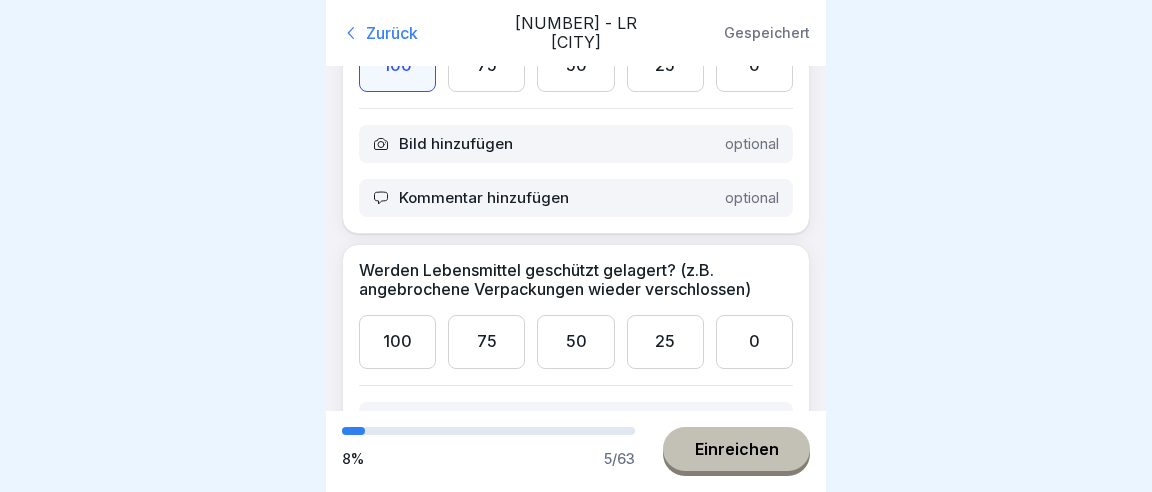 scroll, scrollTop: 230, scrollLeft: 0, axis: vertical 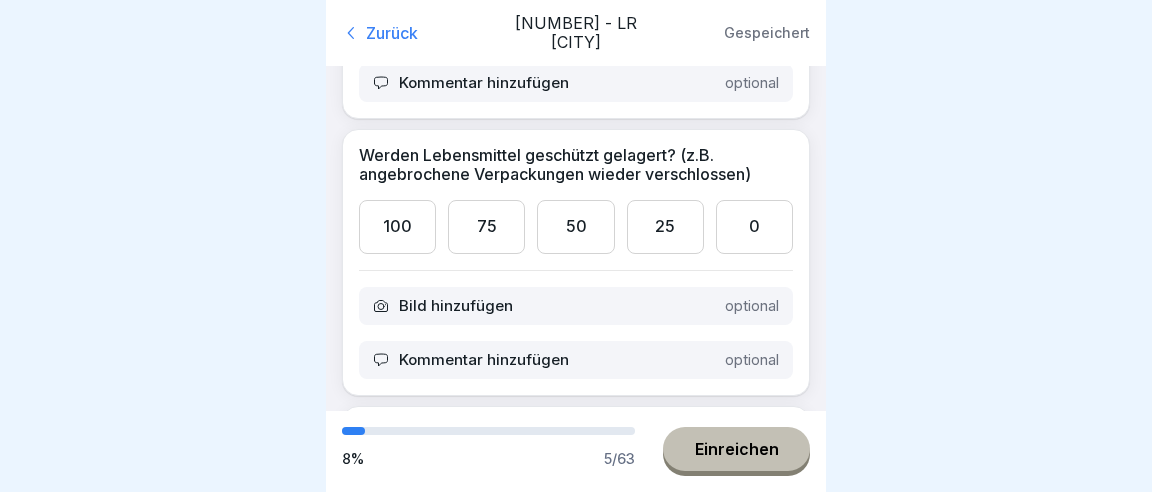 click on "100" at bounding box center (397, 226) 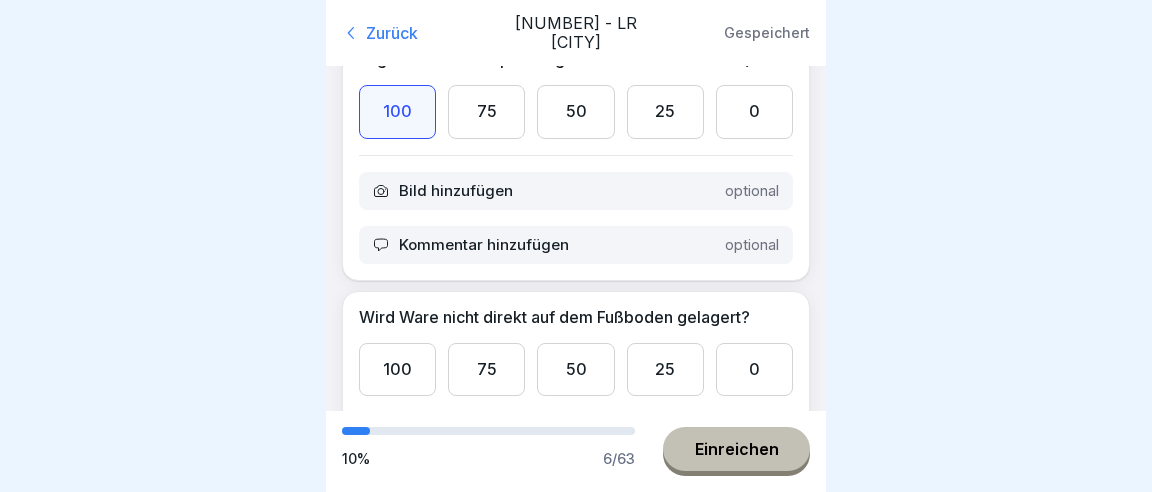 scroll, scrollTop: 460, scrollLeft: 0, axis: vertical 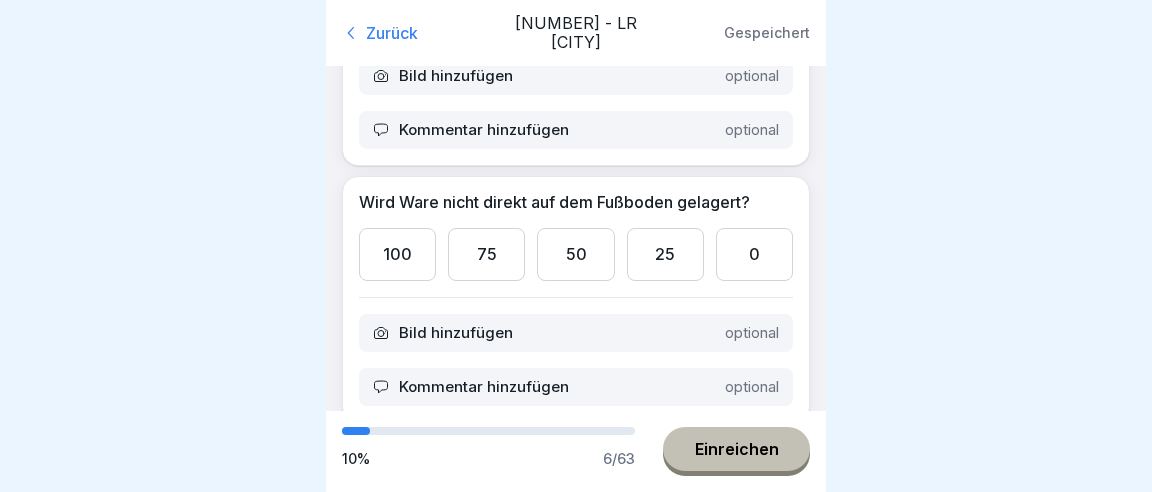 click on "100" at bounding box center [397, 254] 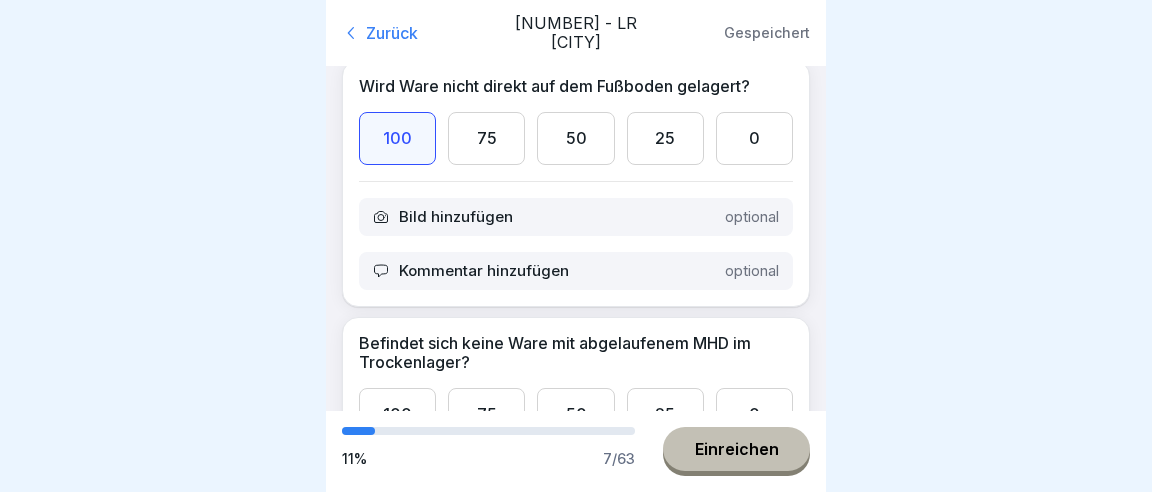 scroll, scrollTop: 691, scrollLeft: 0, axis: vertical 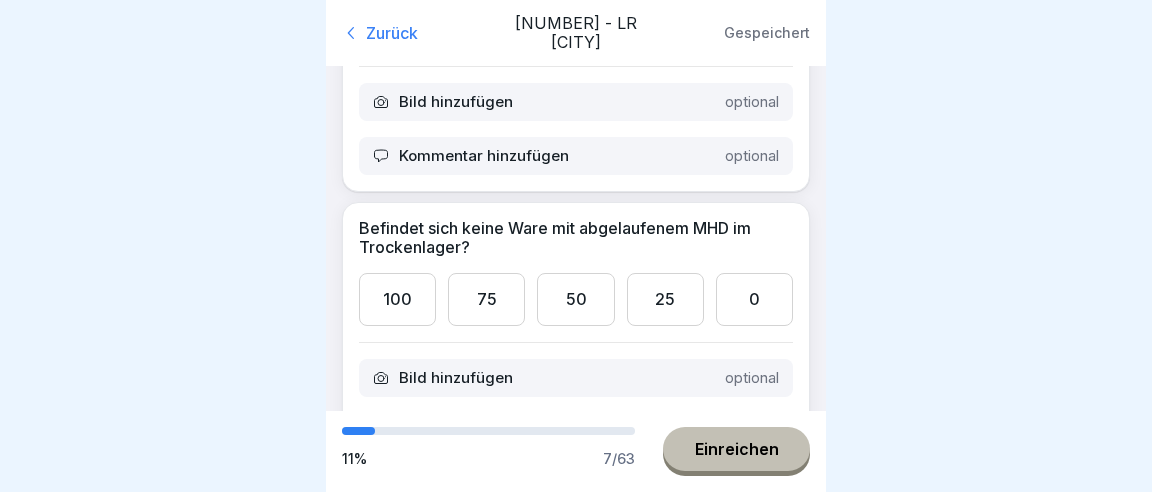 click on "75" at bounding box center [486, 299] 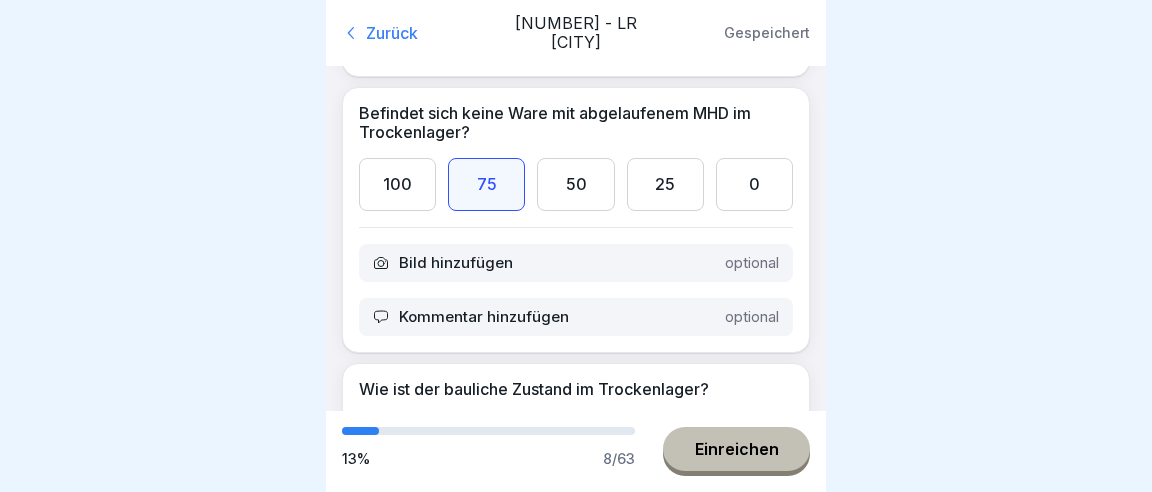 scroll, scrollTop: 921, scrollLeft: 0, axis: vertical 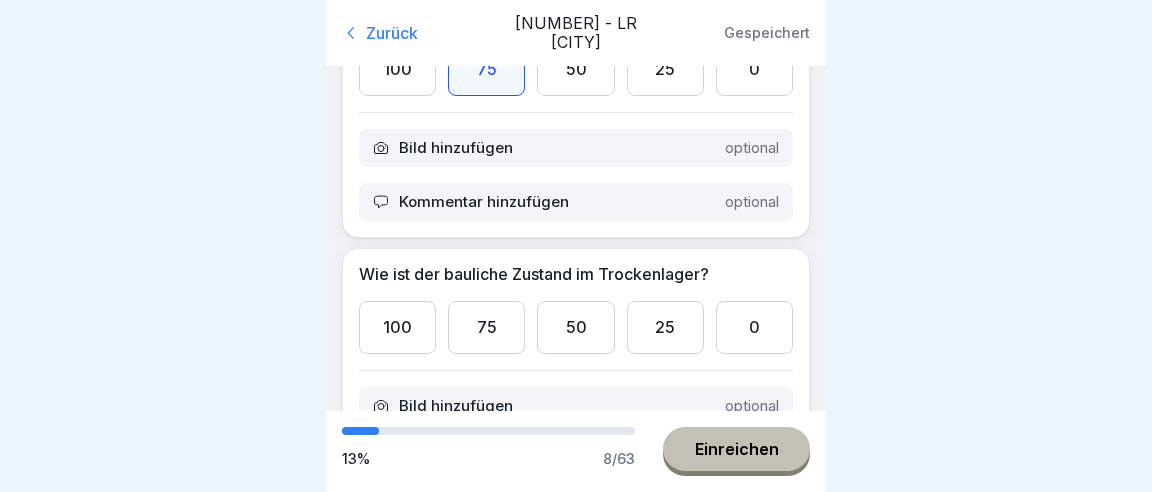 click on "100" at bounding box center (397, 327) 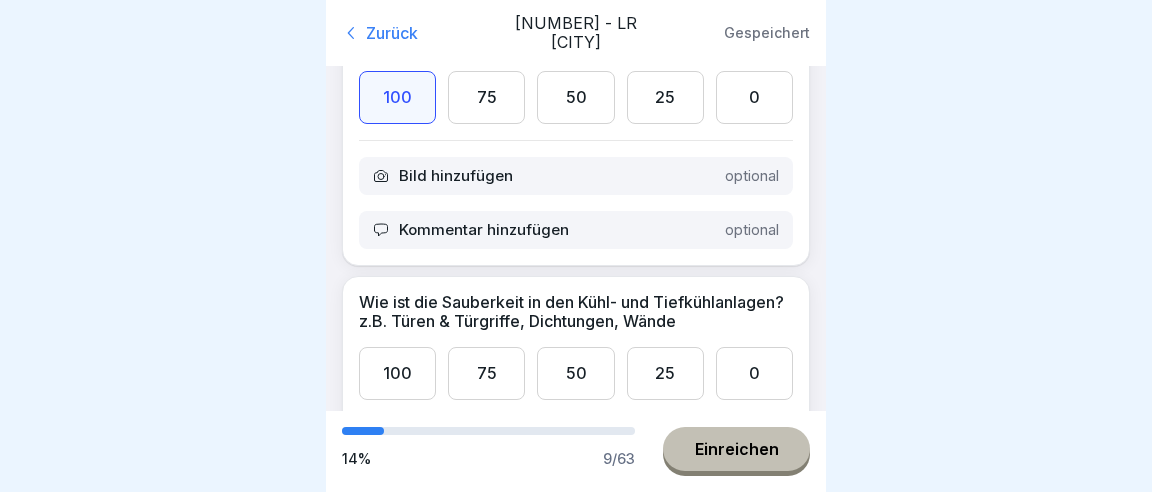 scroll, scrollTop: 1152, scrollLeft: 0, axis: vertical 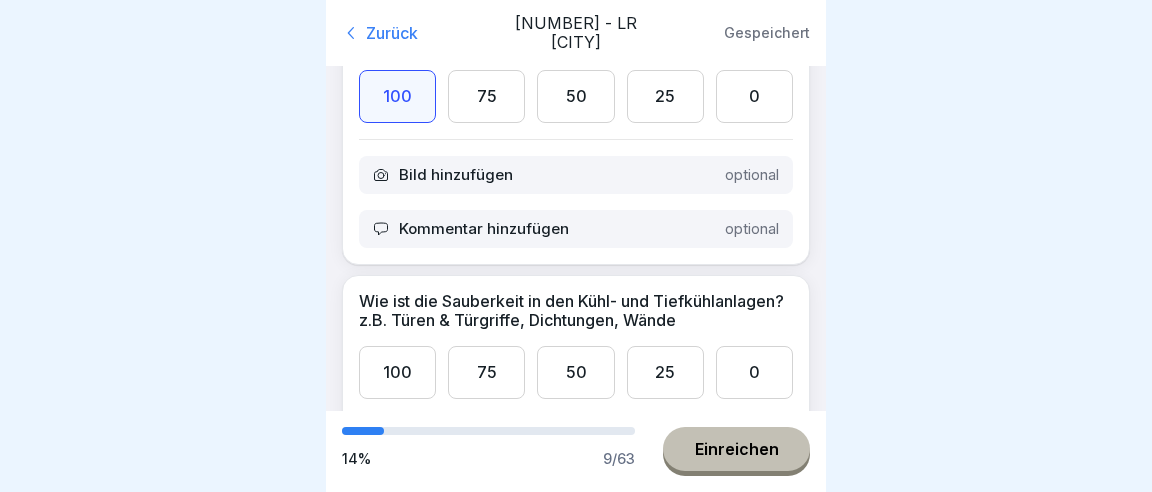 click on "100" at bounding box center (397, 372) 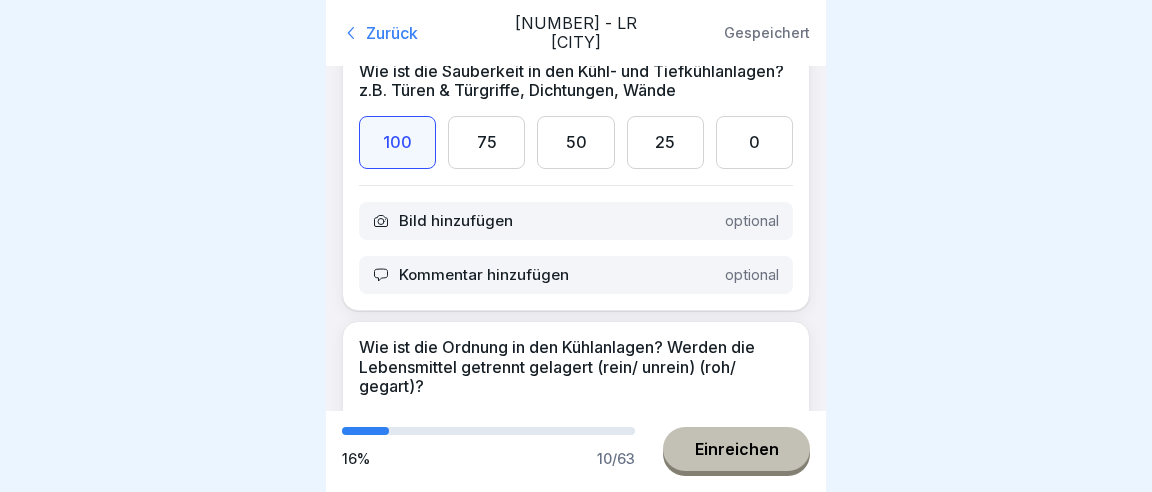 scroll, scrollTop: 1497, scrollLeft: 0, axis: vertical 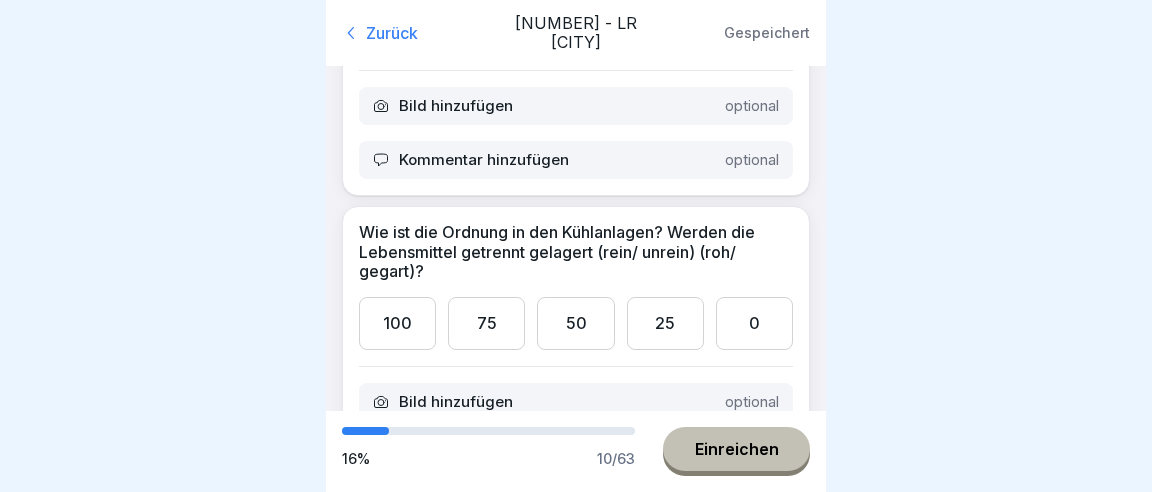 click on "75" at bounding box center [486, 323] 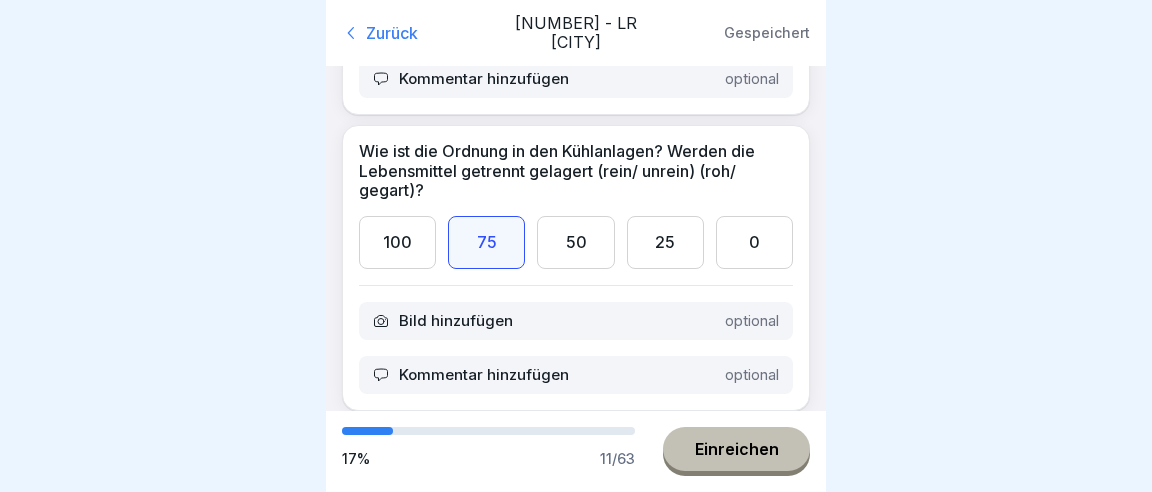 scroll, scrollTop: 1612, scrollLeft: 0, axis: vertical 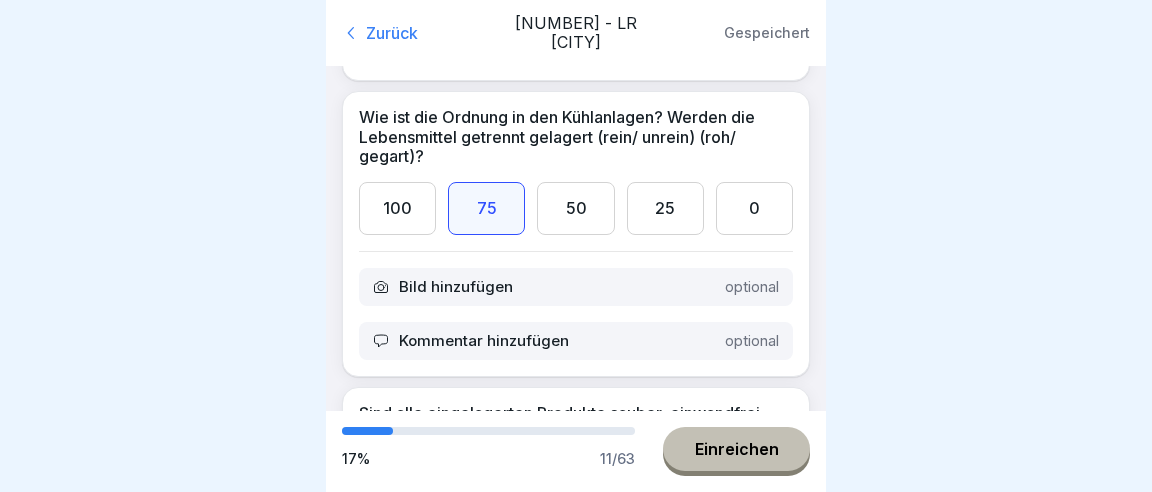 click on "Kommentar hinzufügen" at bounding box center [484, 341] 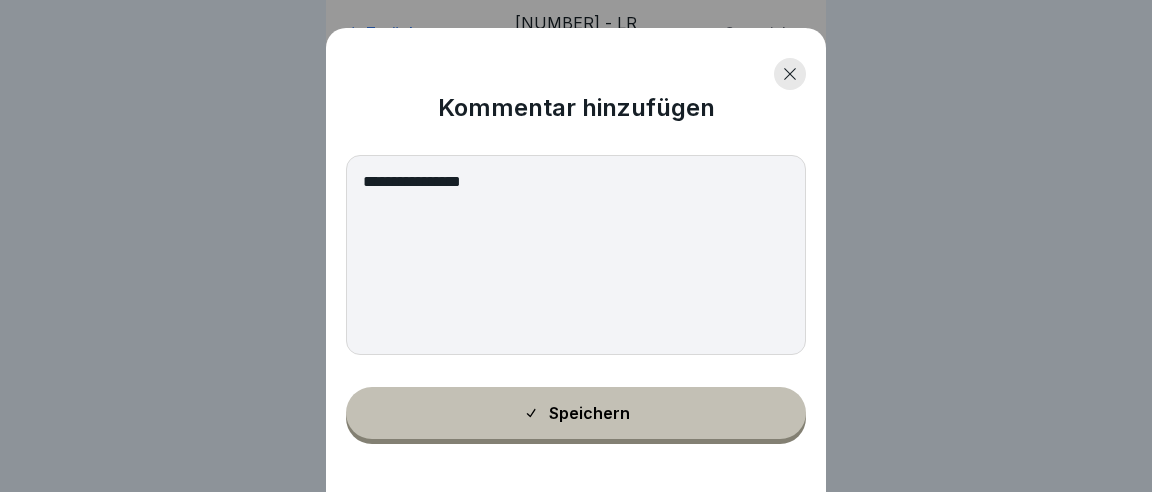 type on "**********" 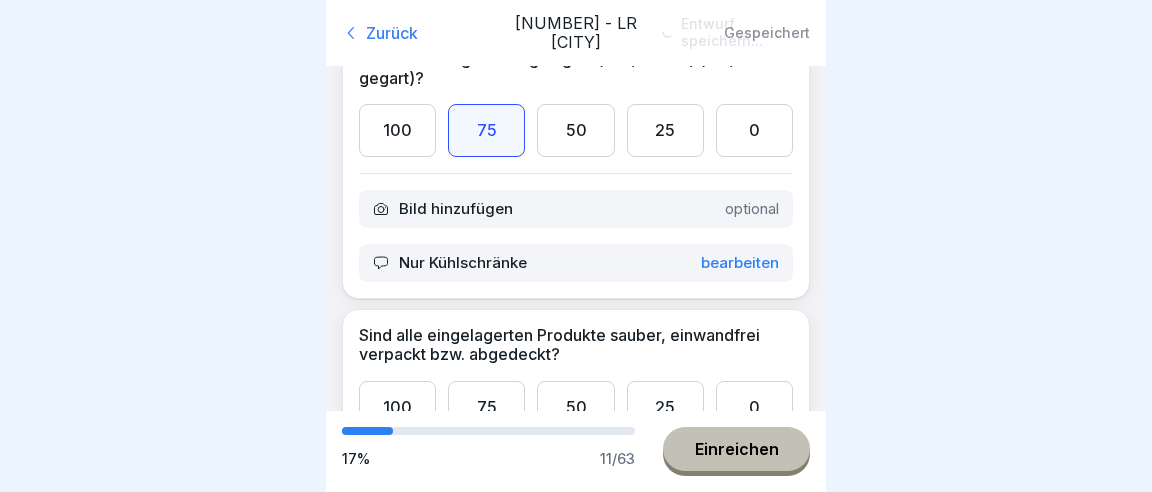 scroll, scrollTop: 1843, scrollLeft: 0, axis: vertical 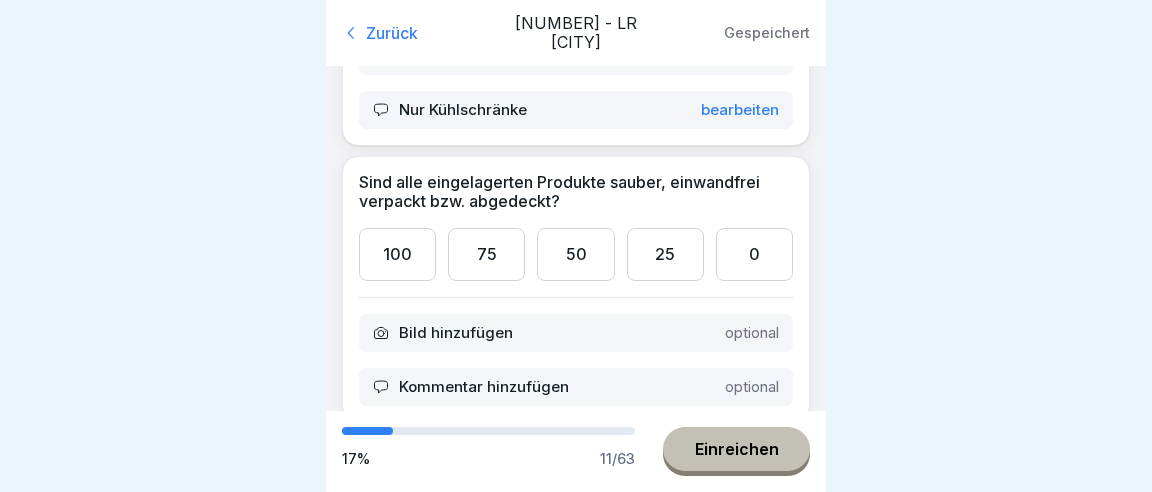 click on "100" at bounding box center [397, 254] 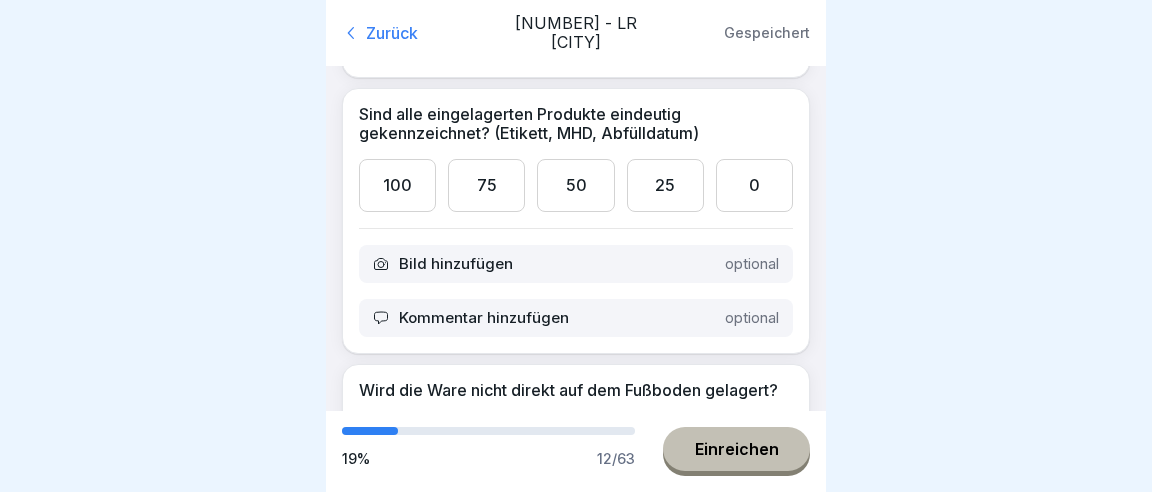 scroll, scrollTop: 2304, scrollLeft: 0, axis: vertical 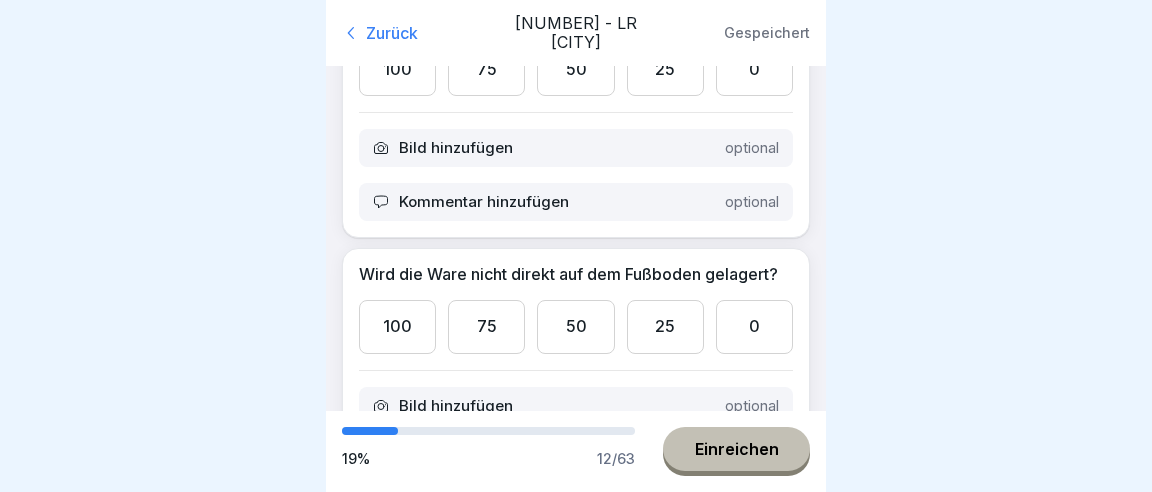 click on "100" at bounding box center (397, 326) 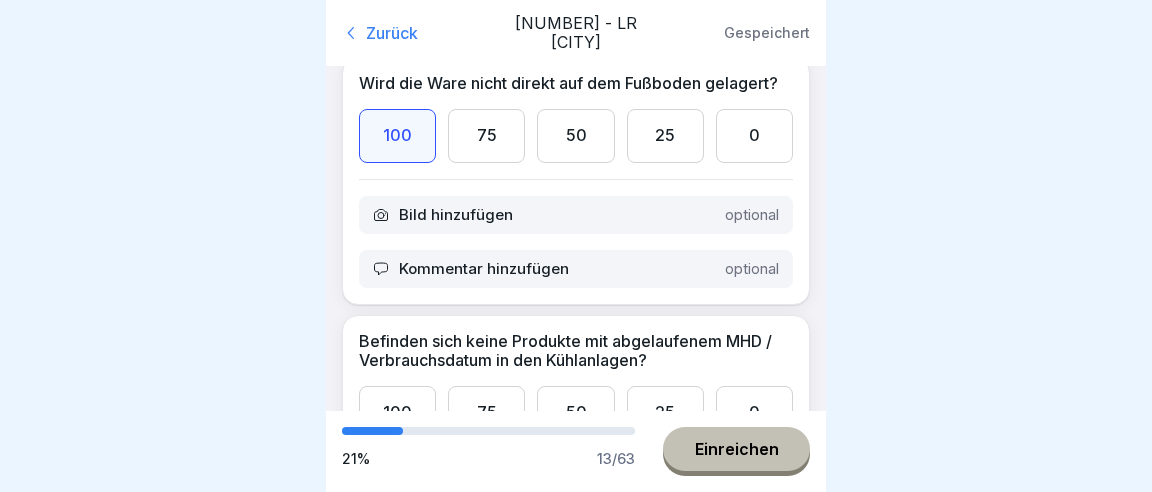 scroll, scrollTop: 2534, scrollLeft: 0, axis: vertical 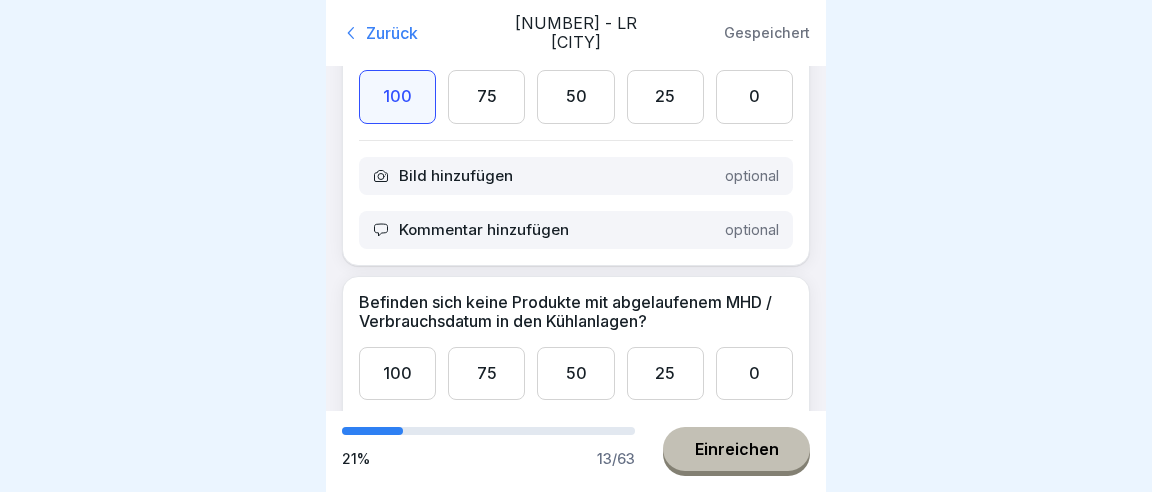 click on "100" at bounding box center (397, 373) 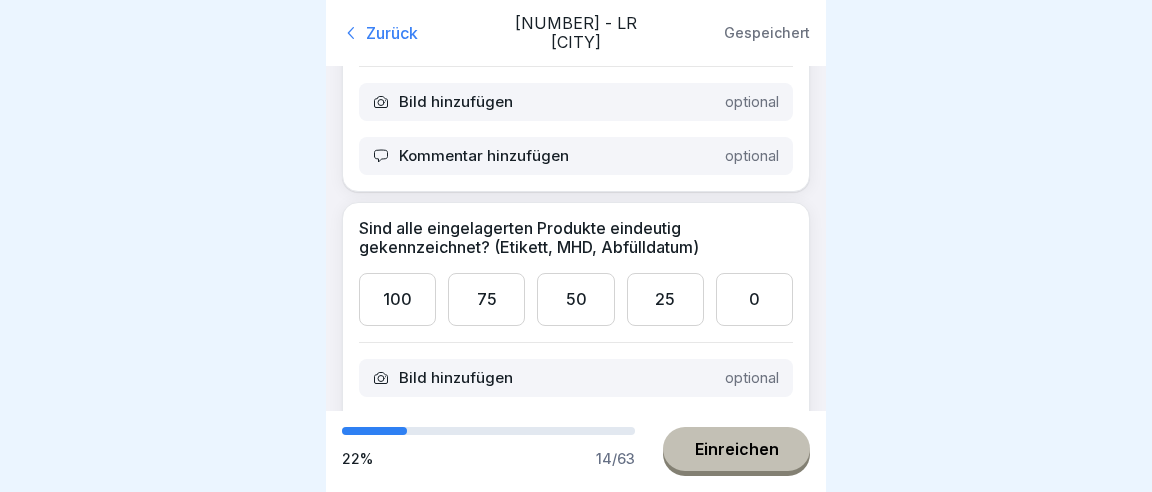 scroll, scrollTop: 2073, scrollLeft: 0, axis: vertical 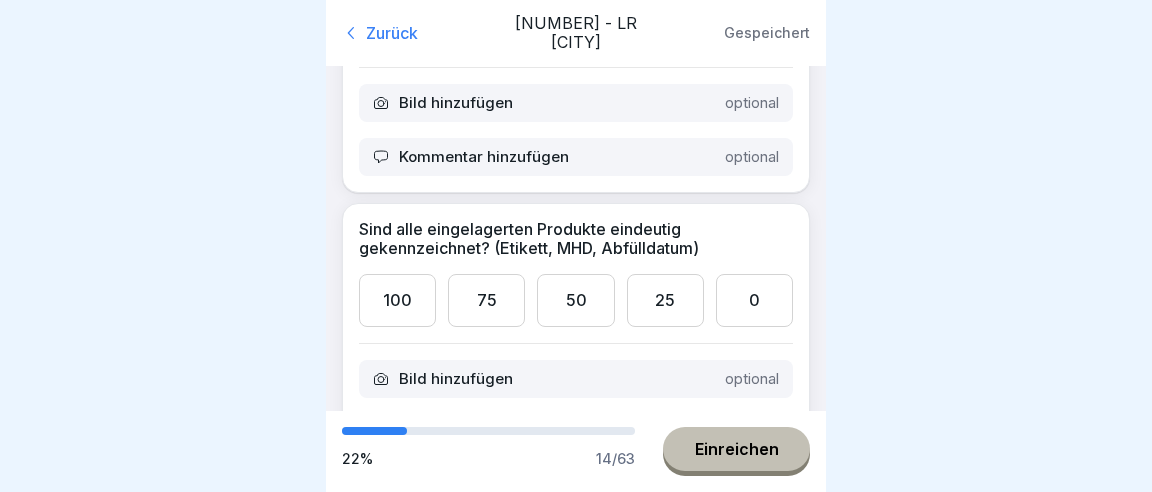 click on "100" at bounding box center [397, 300] 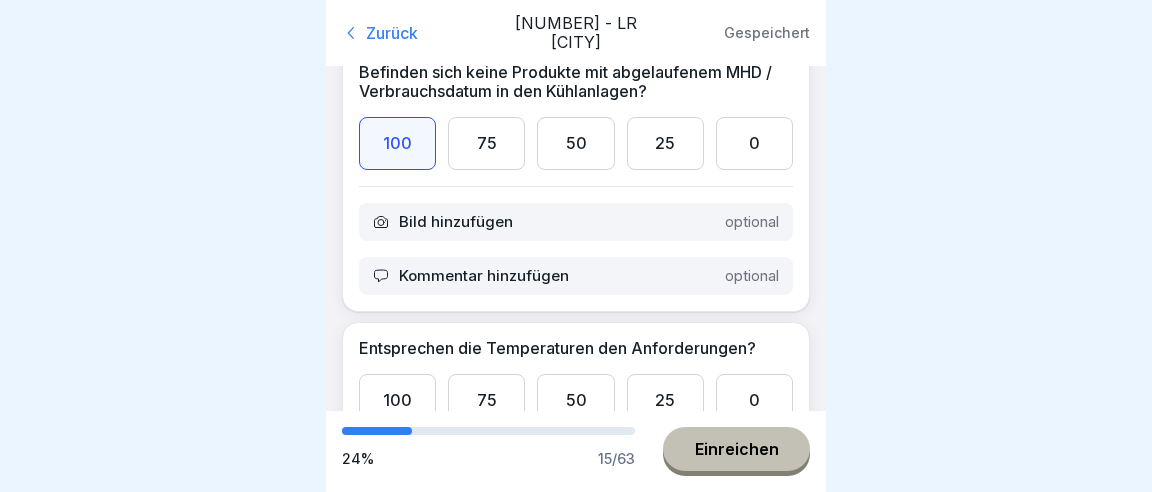 scroll, scrollTop: 2880, scrollLeft: 0, axis: vertical 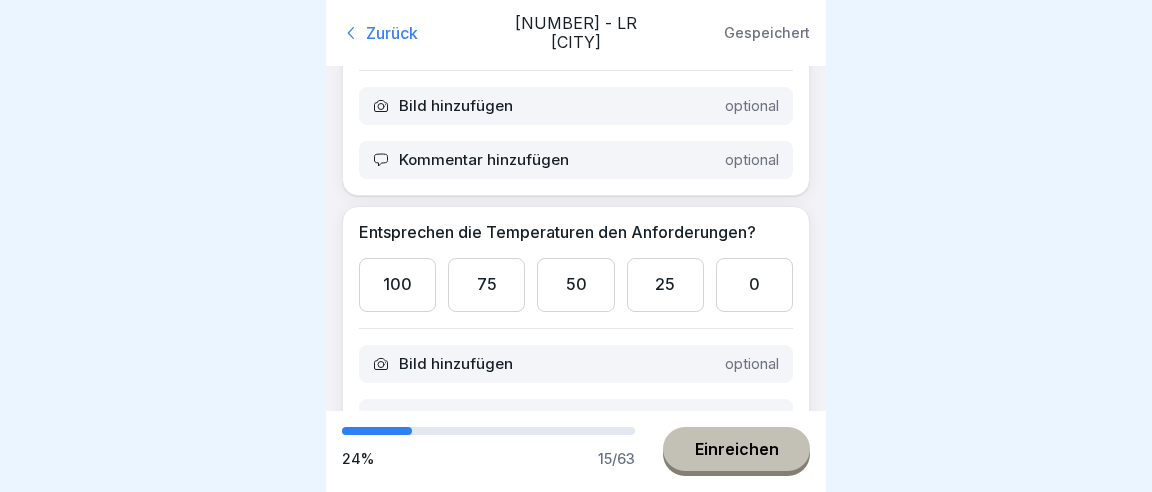click on "75" at bounding box center (486, 284) 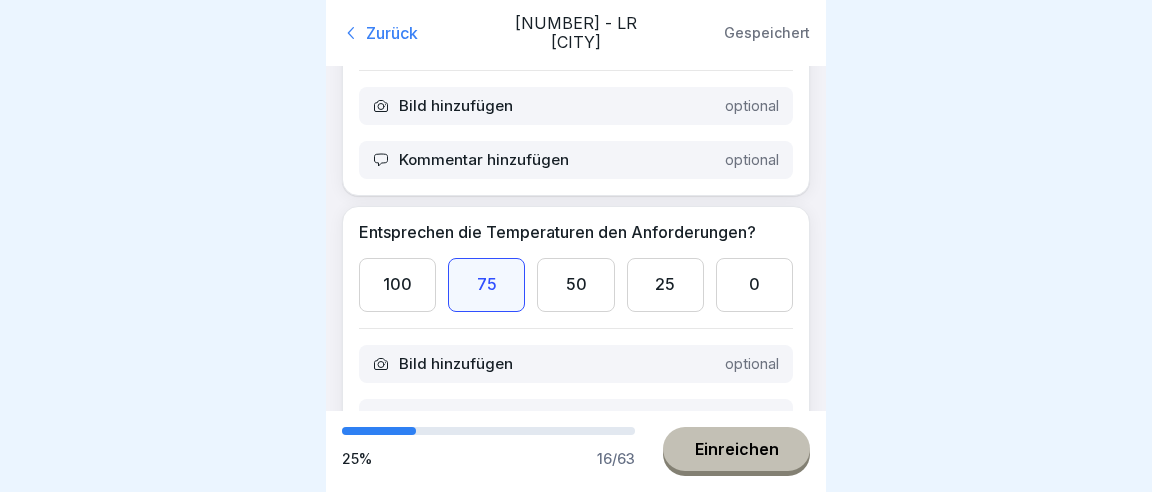 click on "100" at bounding box center (397, 284) 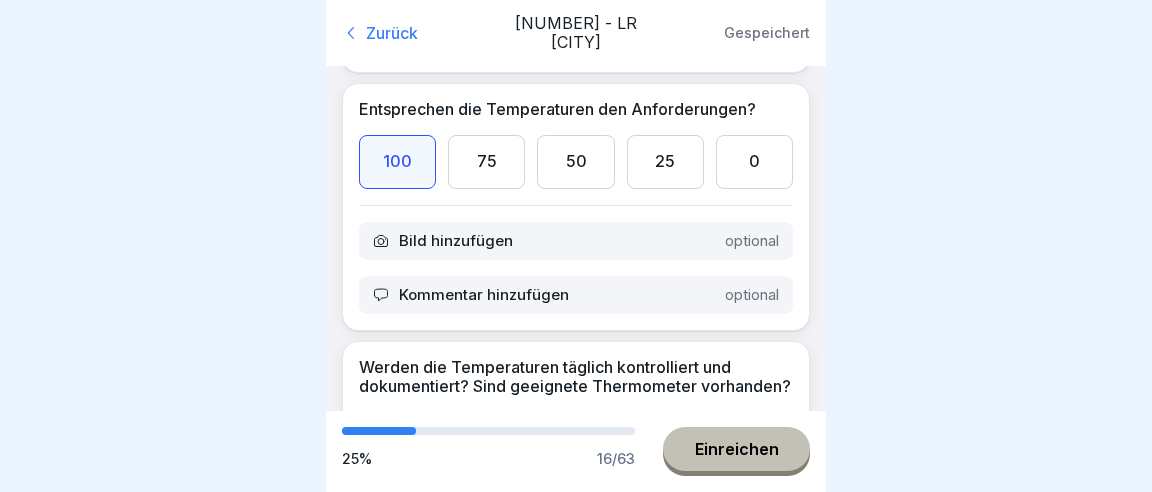 scroll, scrollTop: 3110, scrollLeft: 0, axis: vertical 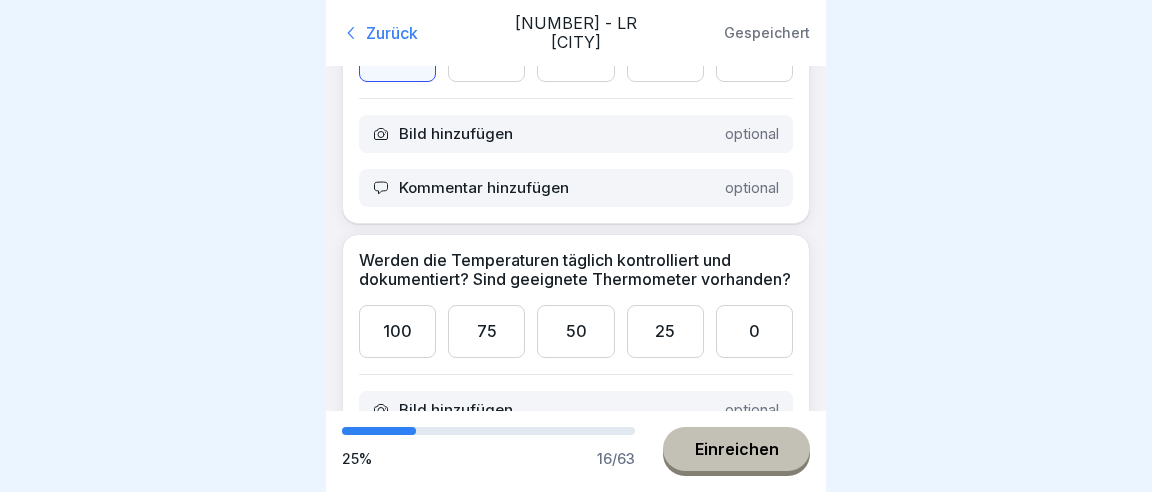 drag, startPoint x: 417, startPoint y: 298, endPoint x: 436, endPoint y: 296, distance: 19.104973 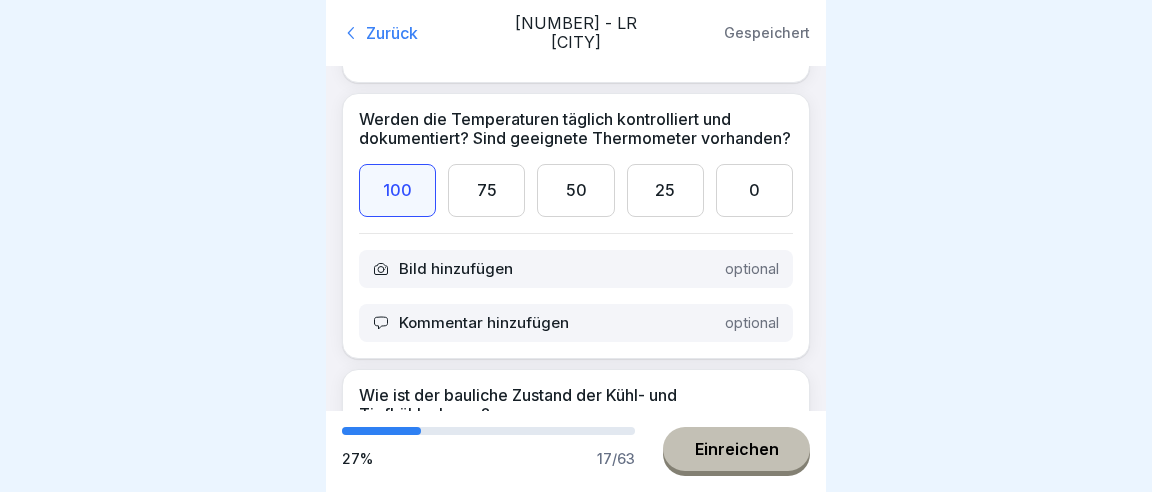 scroll, scrollTop: 3340, scrollLeft: 0, axis: vertical 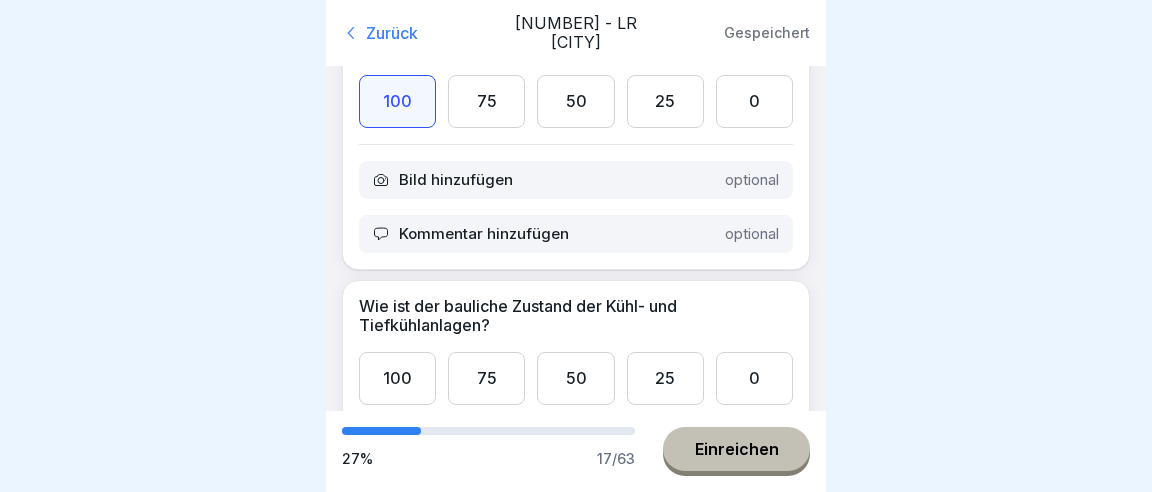 click on "100" at bounding box center [397, 378] 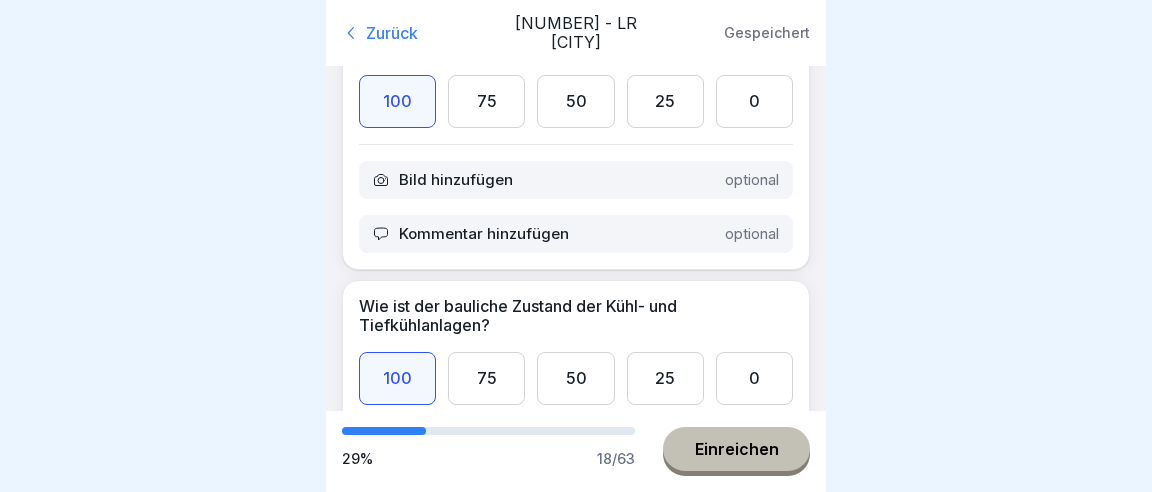 scroll, scrollTop: 3456, scrollLeft: 0, axis: vertical 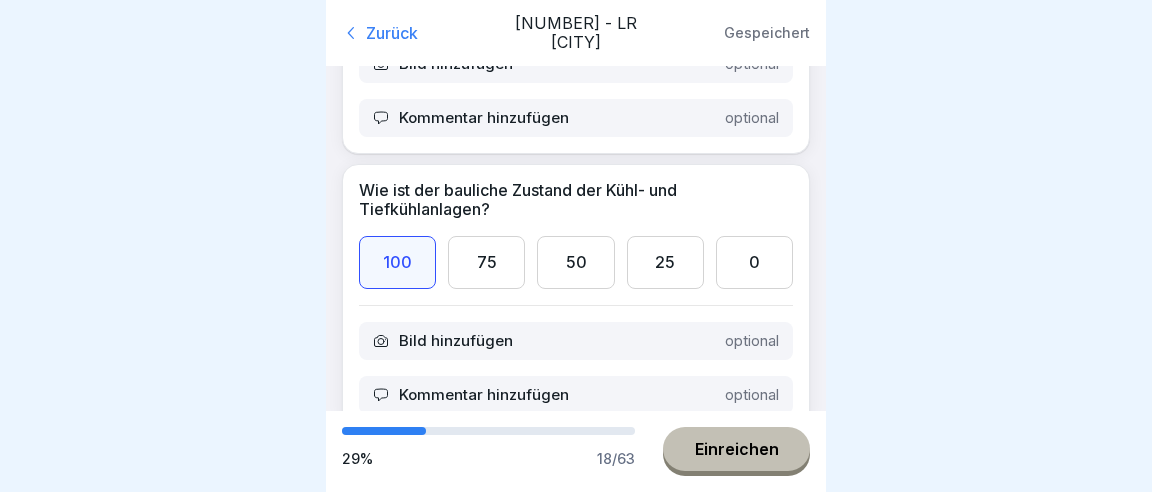 click on "Kommentar hinzufügen" at bounding box center (484, 395) 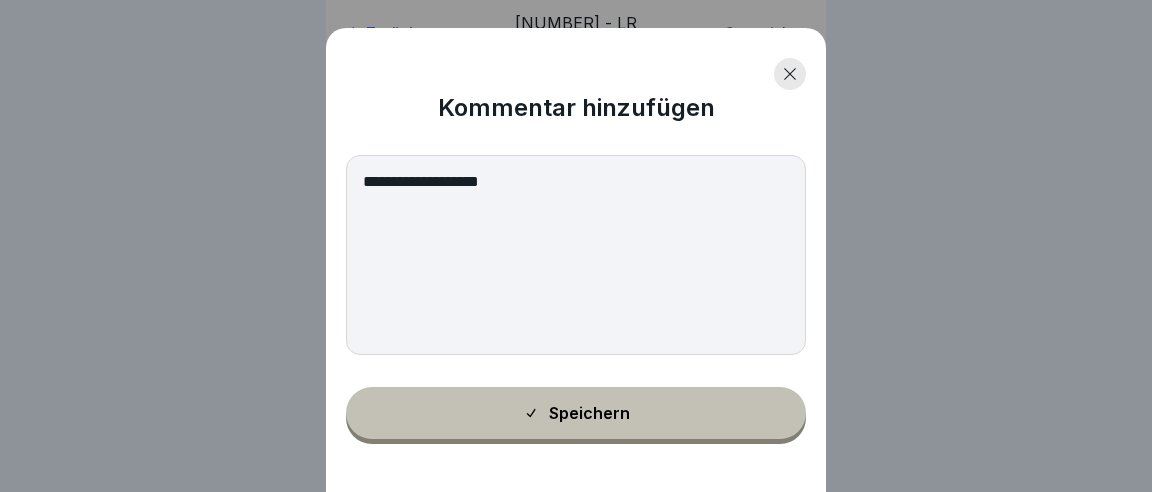 type on "**********" 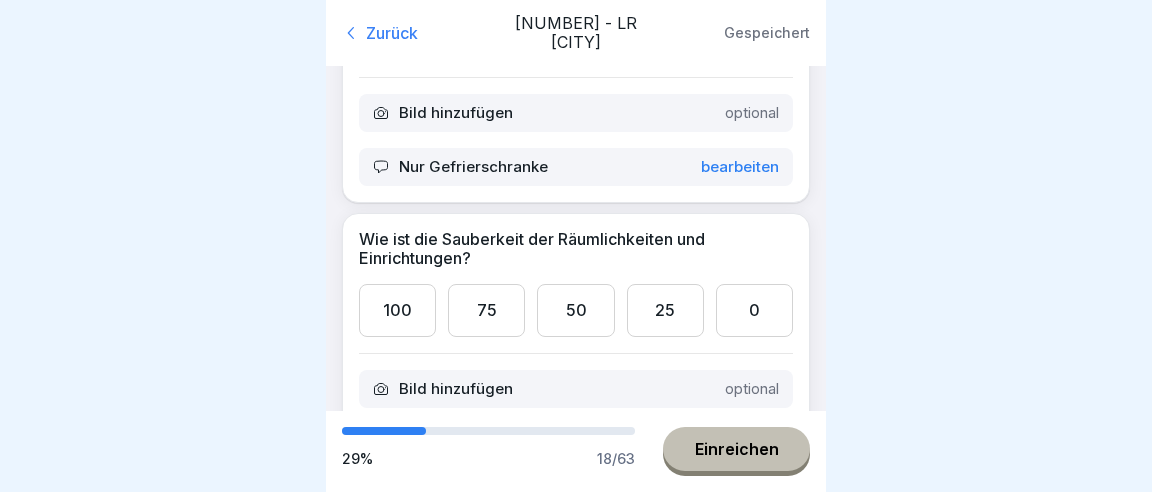 scroll, scrollTop: 3686, scrollLeft: 0, axis: vertical 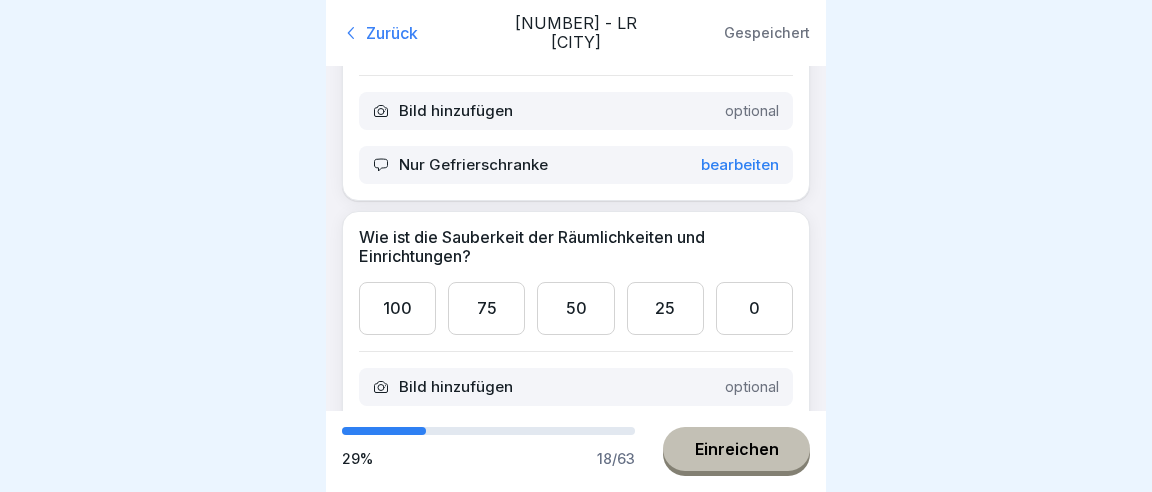 click on "100" at bounding box center (397, 308) 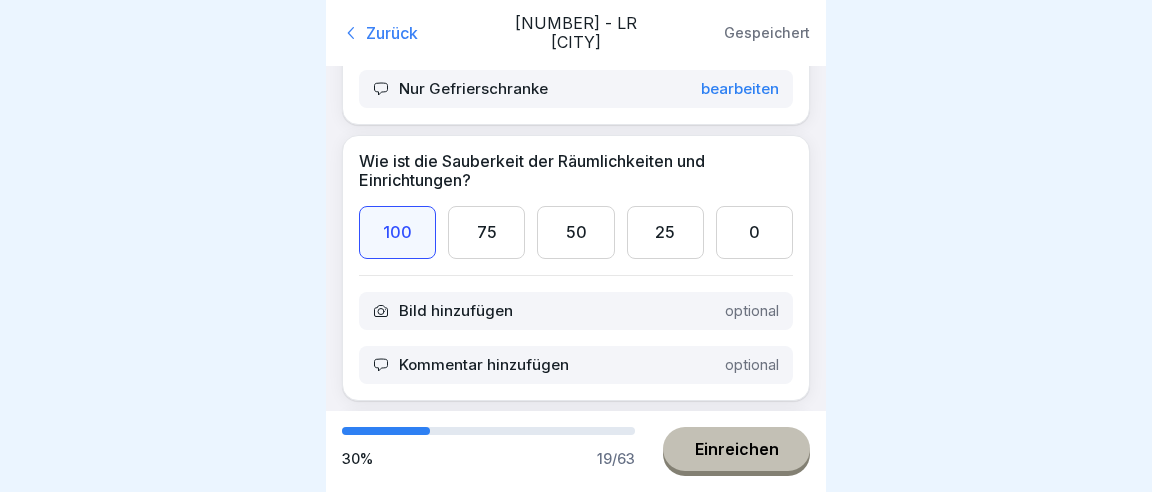 scroll, scrollTop: 3916, scrollLeft: 0, axis: vertical 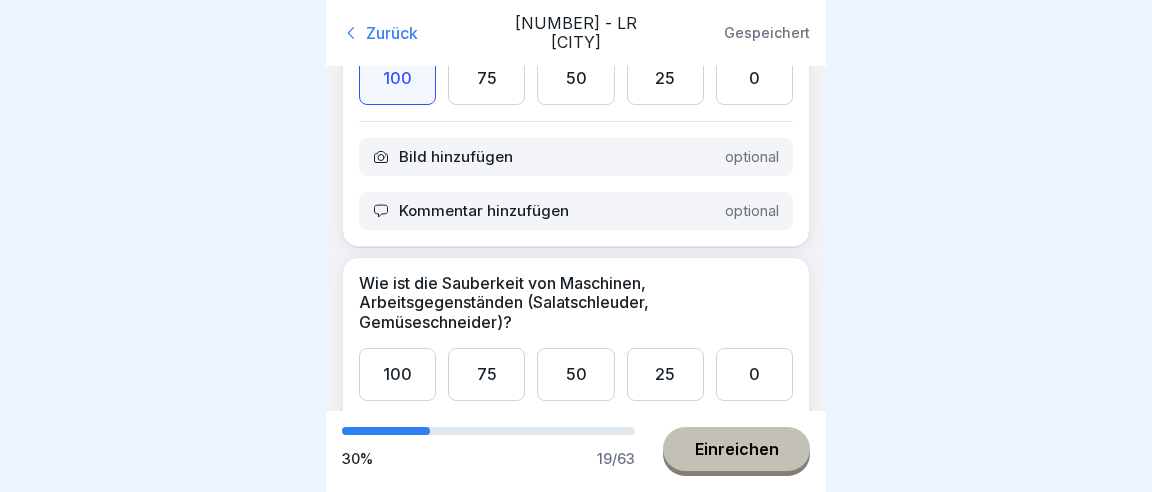 drag, startPoint x: 407, startPoint y: 335, endPoint x: 424, endPoint y: 332, distance: 17.262676 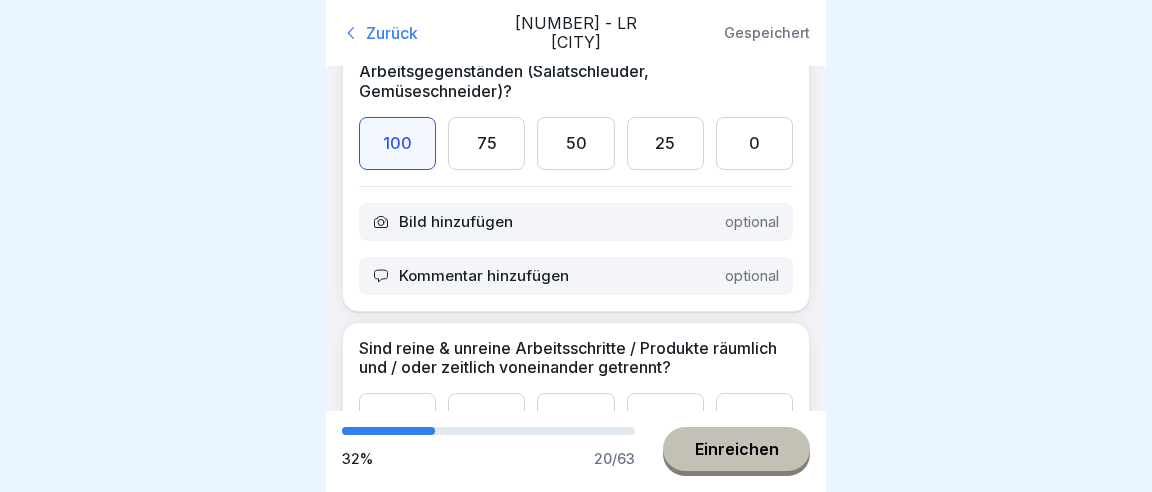 scroll, scrollTop: 4262, scrollLeft: 0, axis: vertical 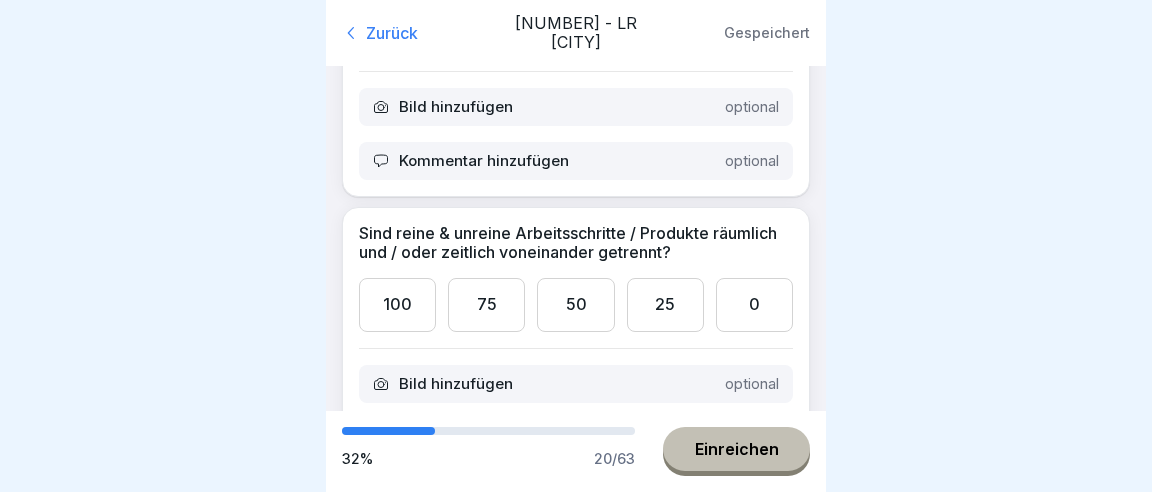 click on "50" at bounding box center [575, 304] 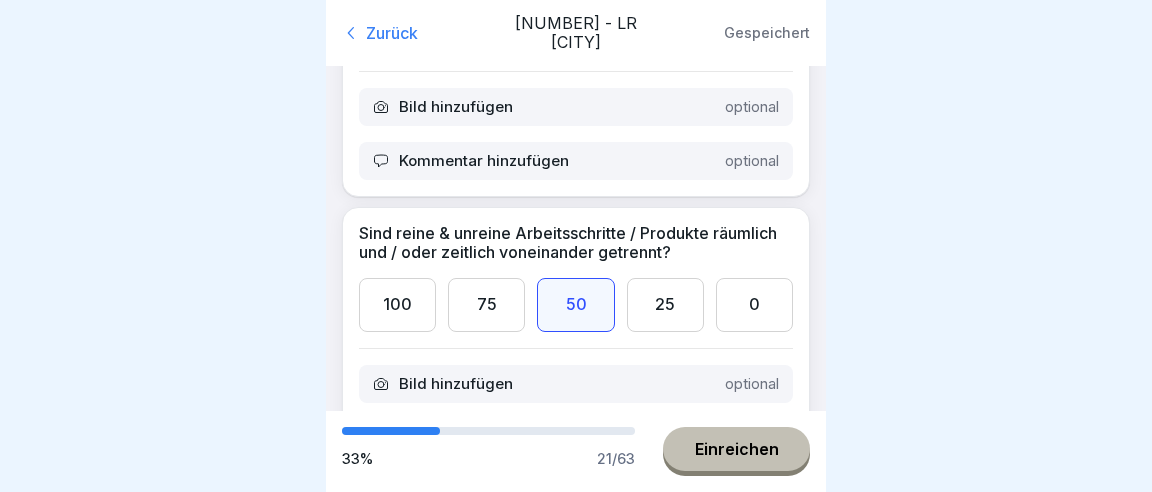 click on "Kommentar hinzufügen optional" at bounding box center [576, 438] 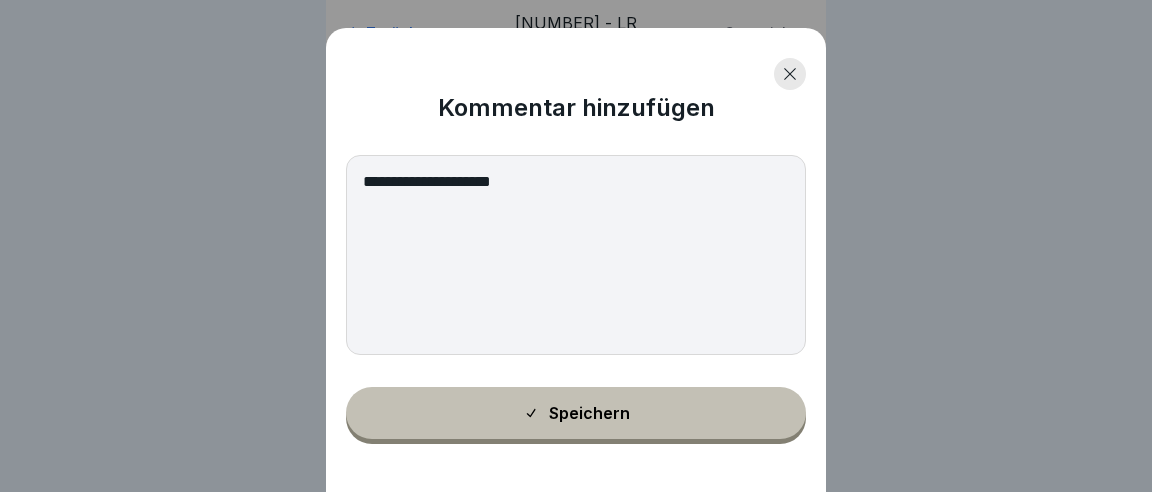 type on "**********" 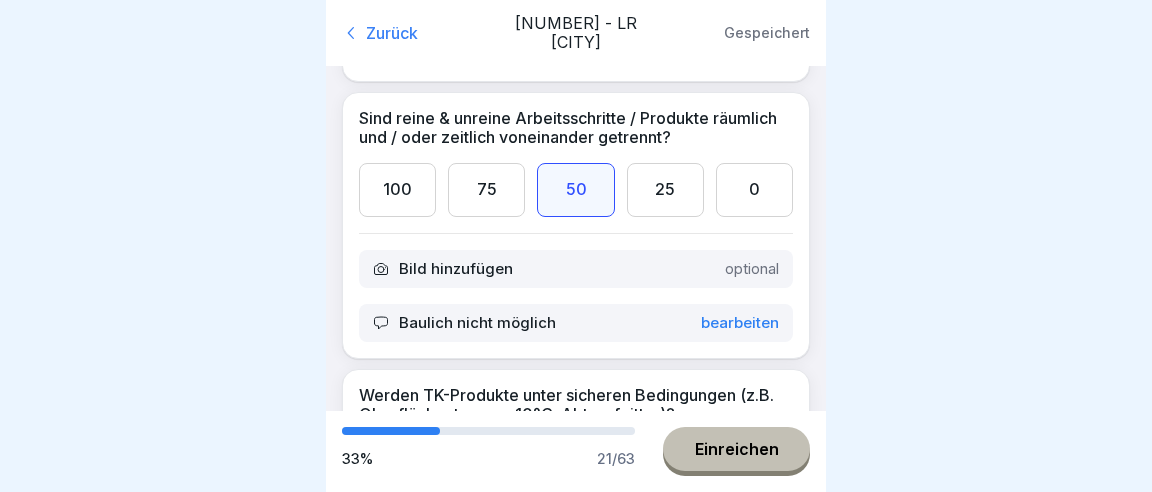 scroll, scrollTop: 4492, scrollLeft: 0, axis: vertical 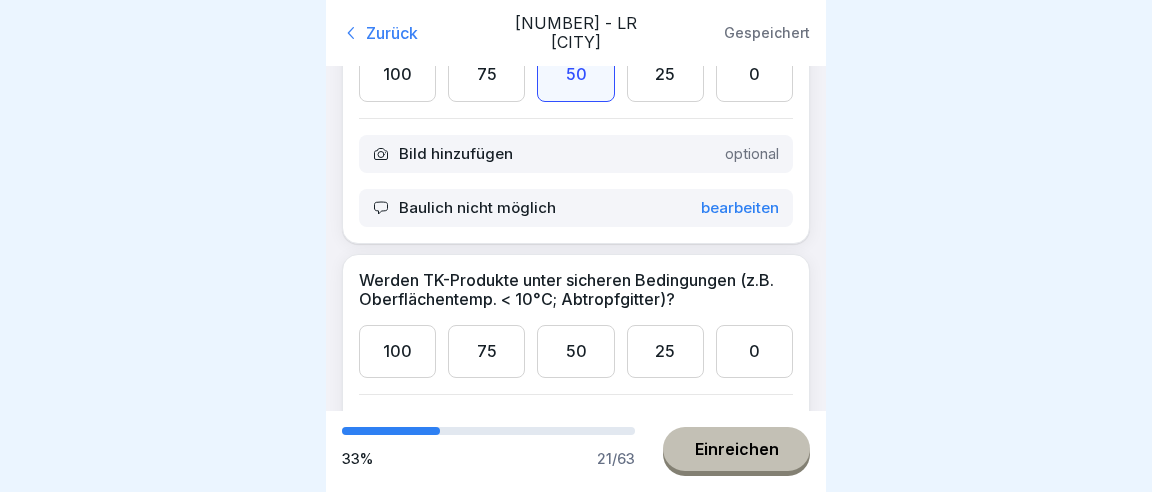 click on "100" at bounding box center [397, 351] 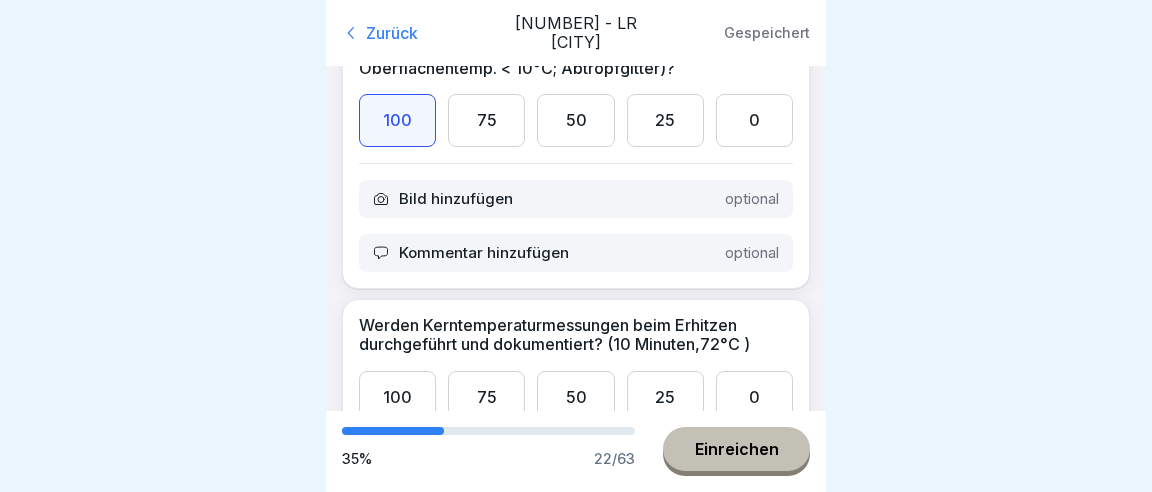 scroll, scrollTop: 4838, scrollLeft: 0, axis: vertical 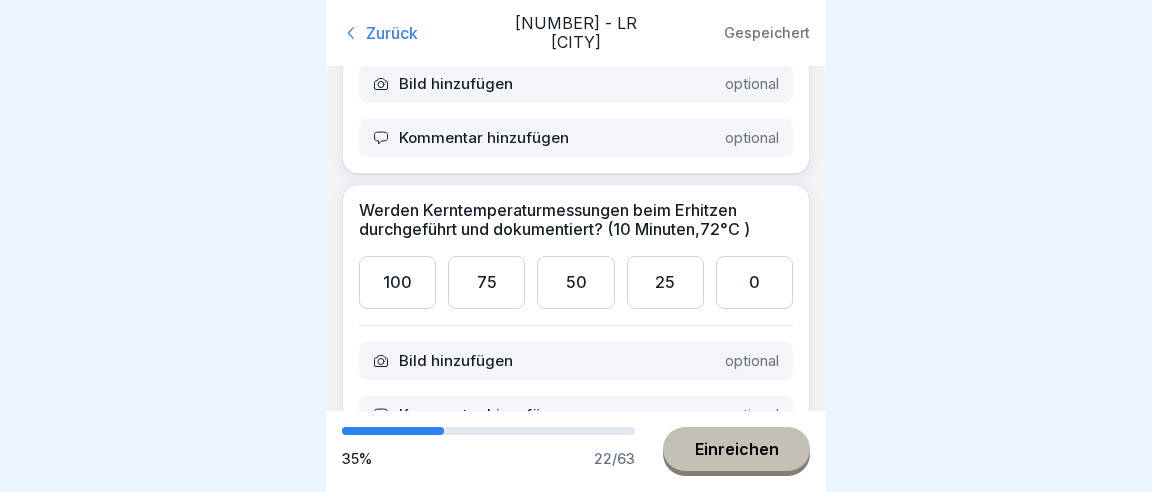 click on "100" at bounding box center (397, 282) 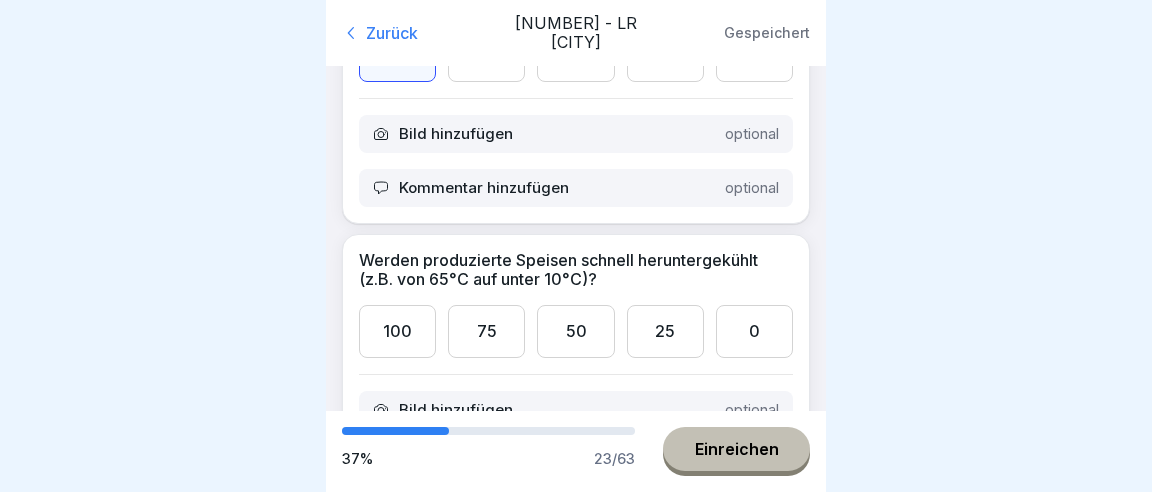 scroll, scrollTop: 5068, scrollLeft: 0, axis: vertical 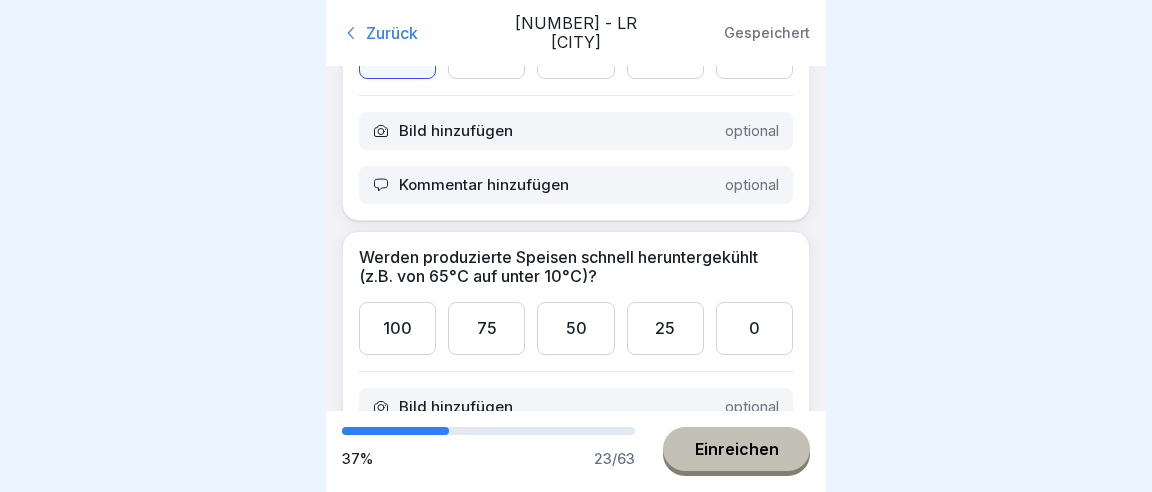 click on "50" at bounding box center [575, 328] 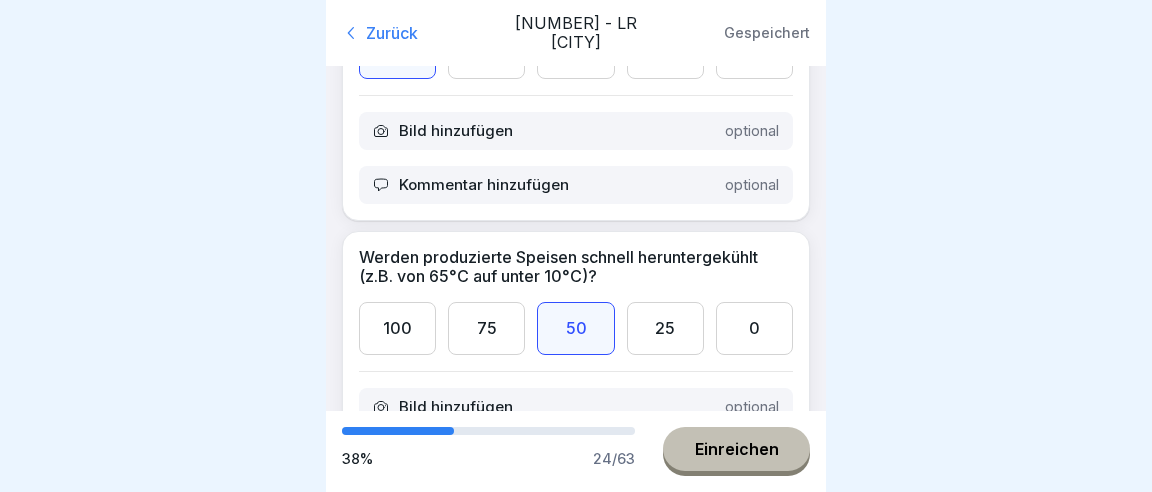 click on "Kommentar hinzufügen" at bounding box center [484, 461] 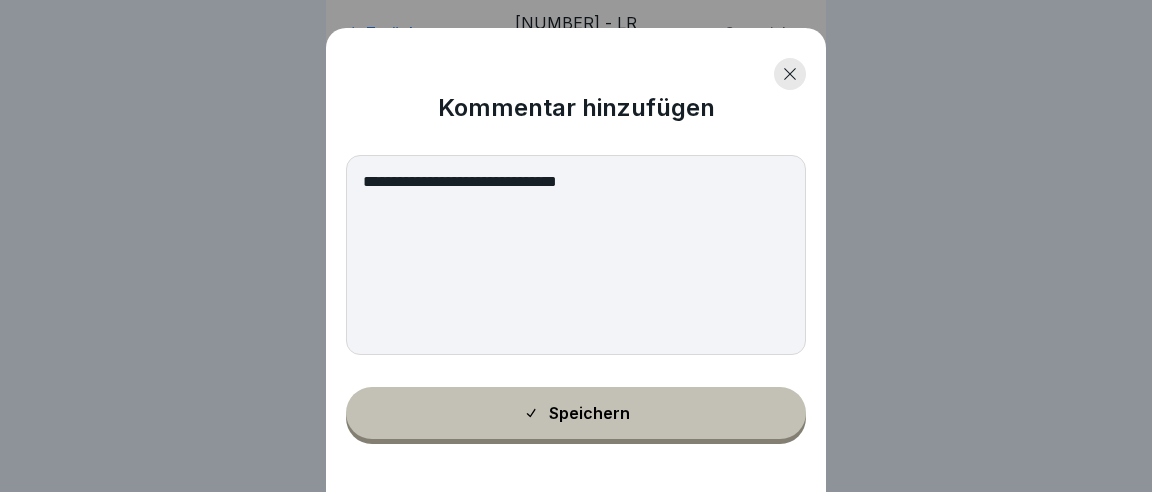 type on "**********" 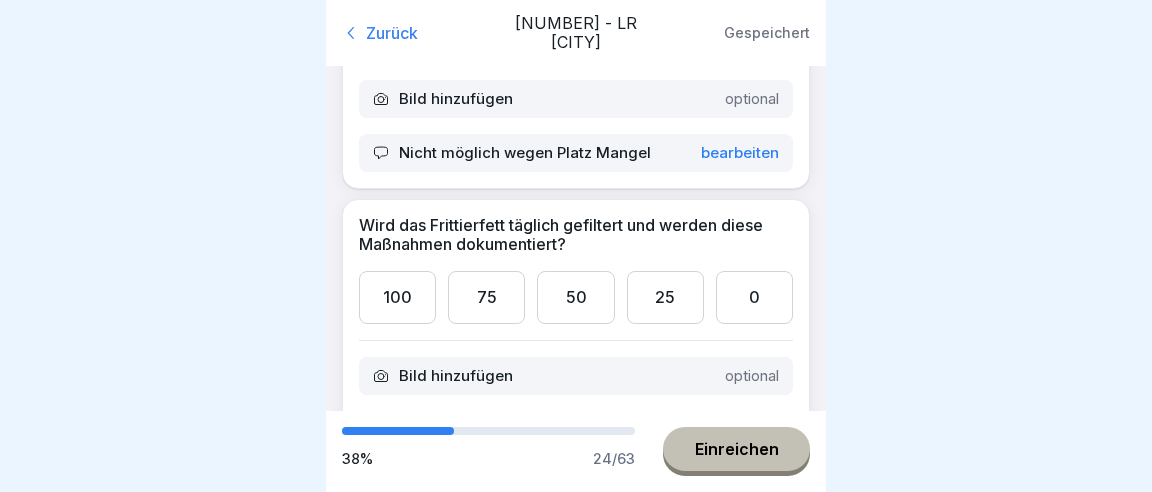 scroll, scrollTop: 5414, scrollLeft: 0, axis: vertical 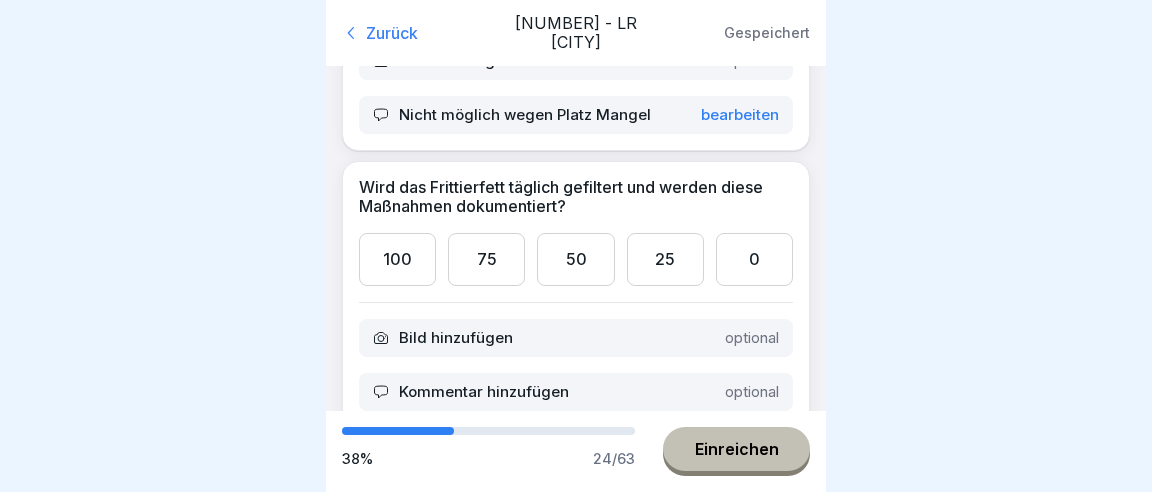 click on "100" at bounding box center (397, 259) 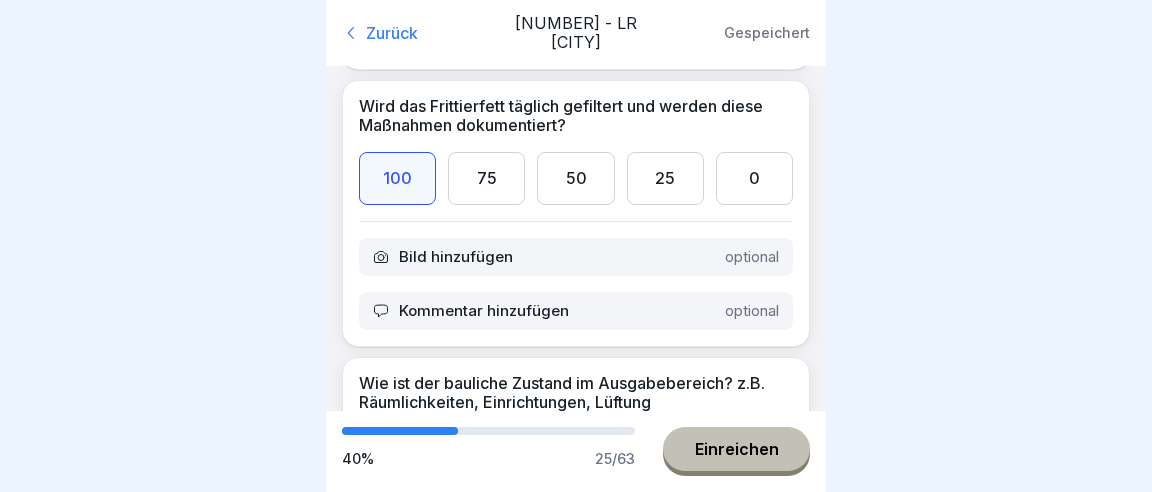 scroll, scrollTop: 5529, scrollLeft: 0, axis: vertical 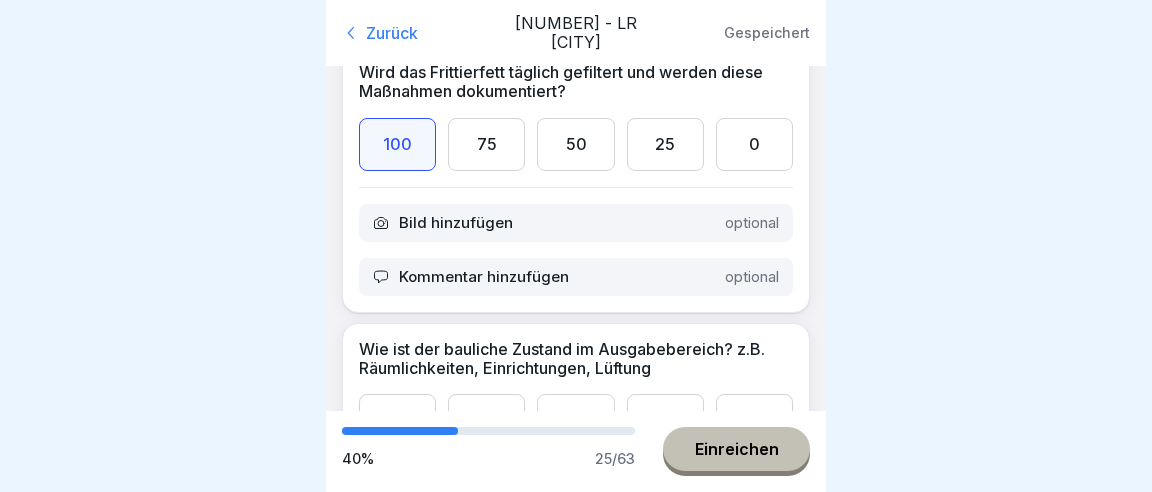 click on "100" at bounding box center [397, 420] 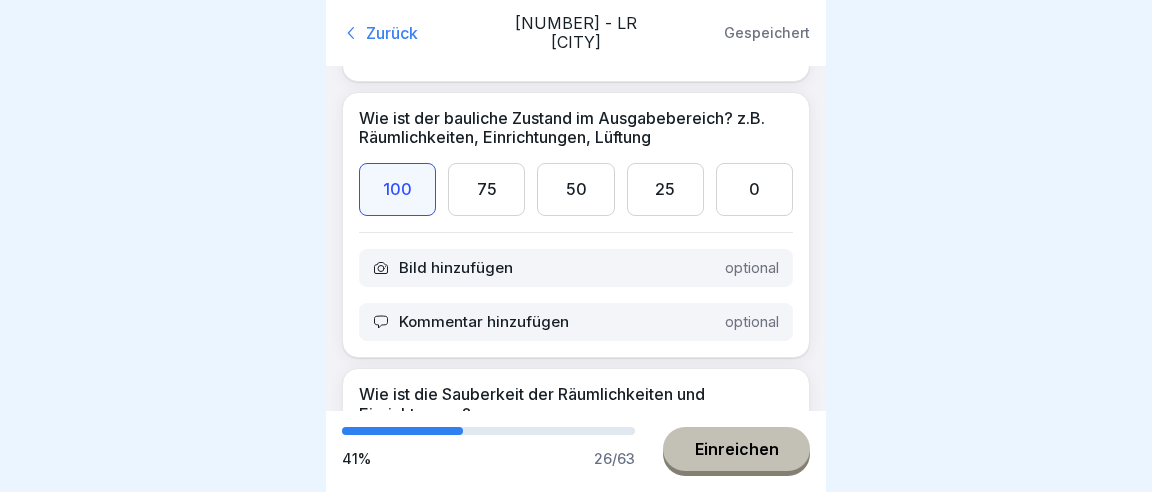 scroll, scrollTop: 5875, scrollLeft: 0, axis: vertical 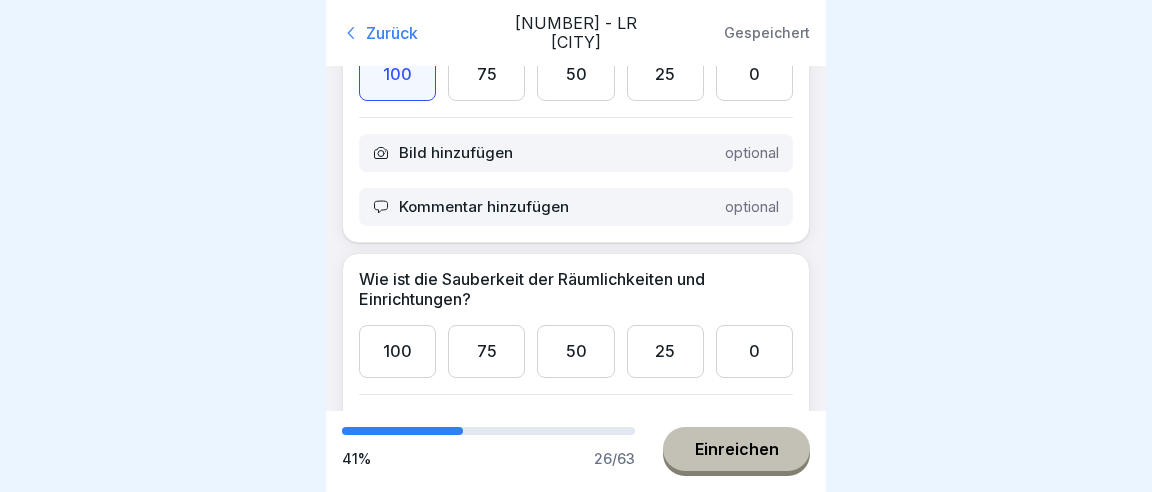 click on "100" at bounding box center (397, 351) 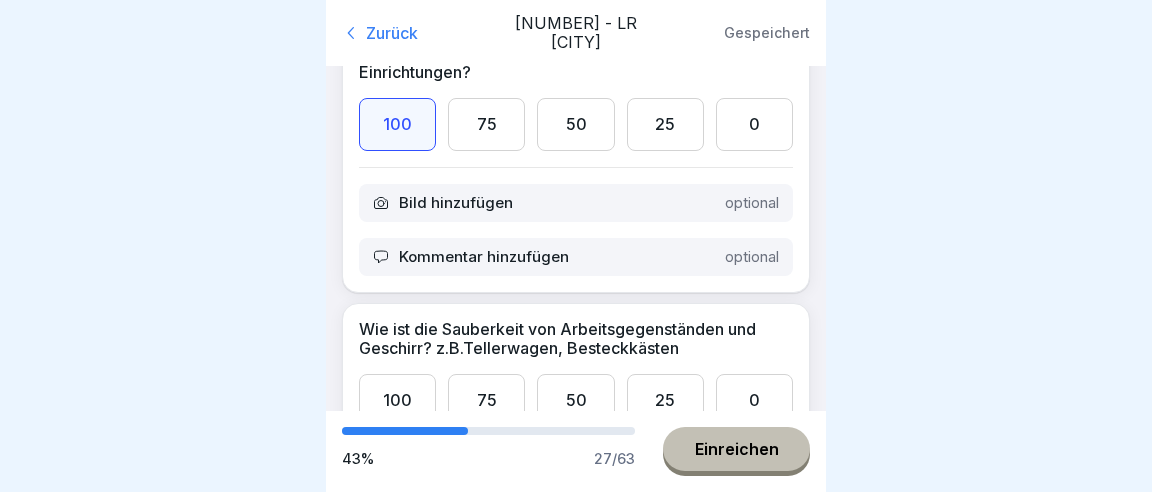scroll, scrollTop: 6105, scrollLeft: 0, axis: vertical 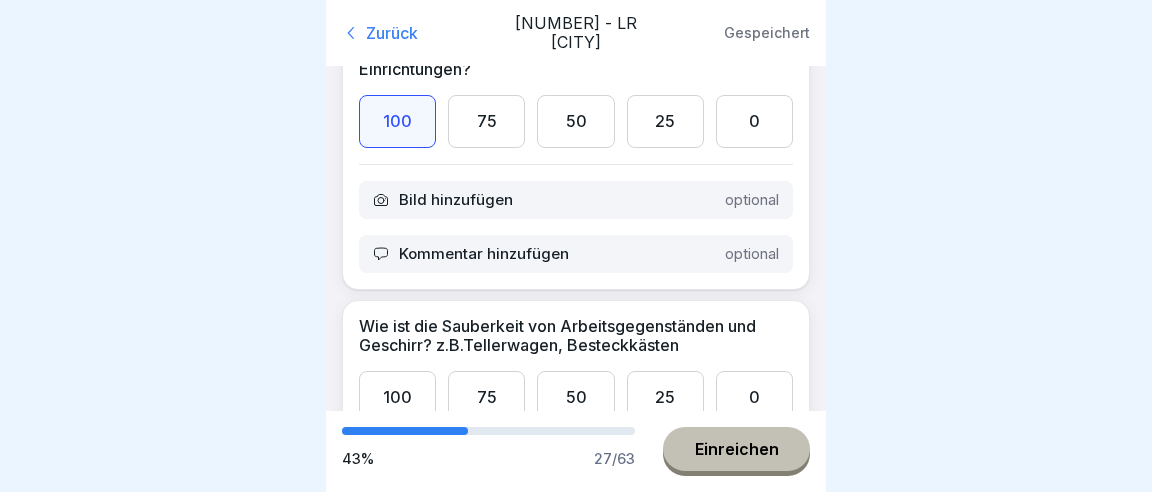 click on "100" at bounding box center [397, 397] 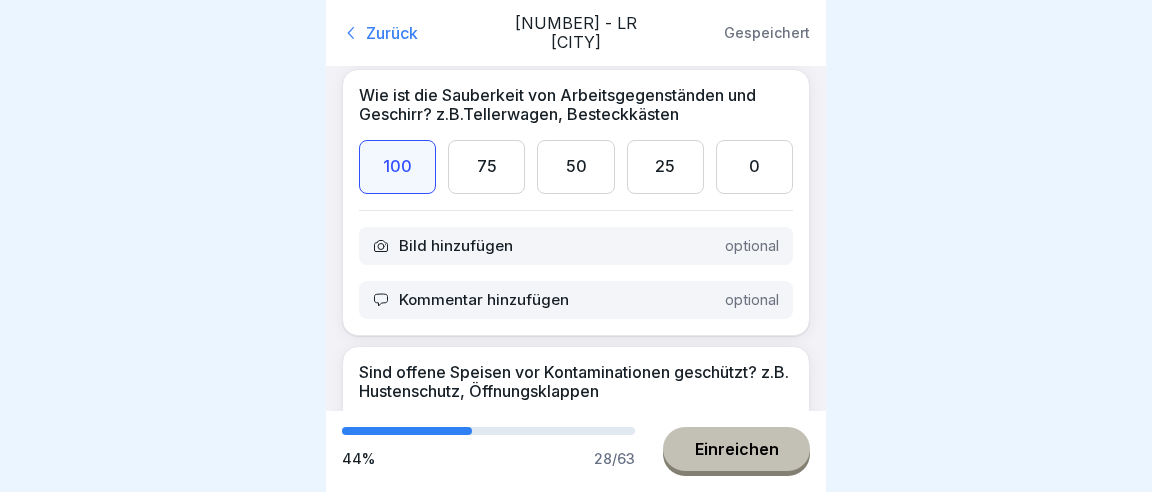 scroll, scrollTop: 6451, scrollLeft: 0, axis: vertical 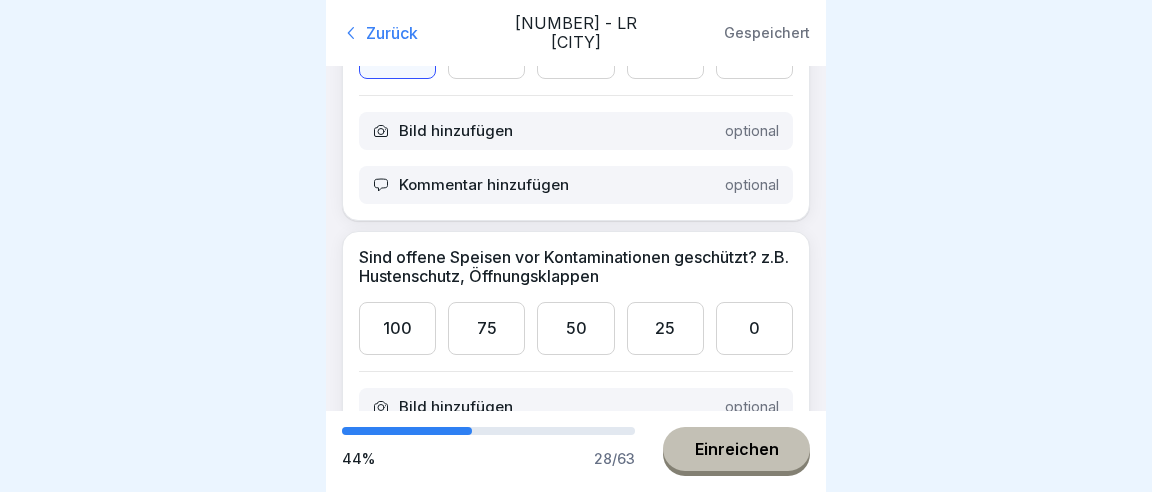 click on "100" at bounding box center (397, 328) 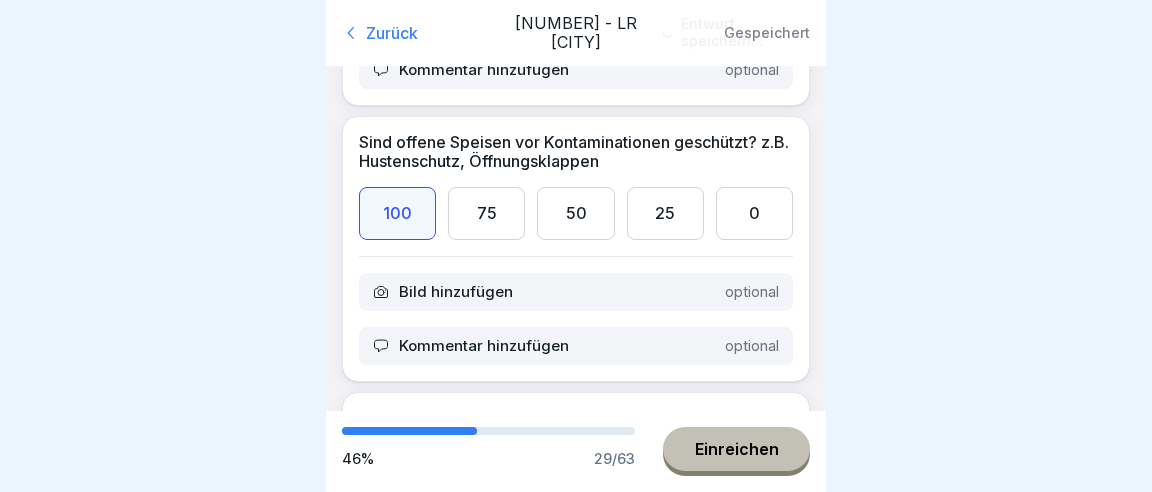scroll, scrollTop: 6681, scrollLeft: 0, axis: vertical 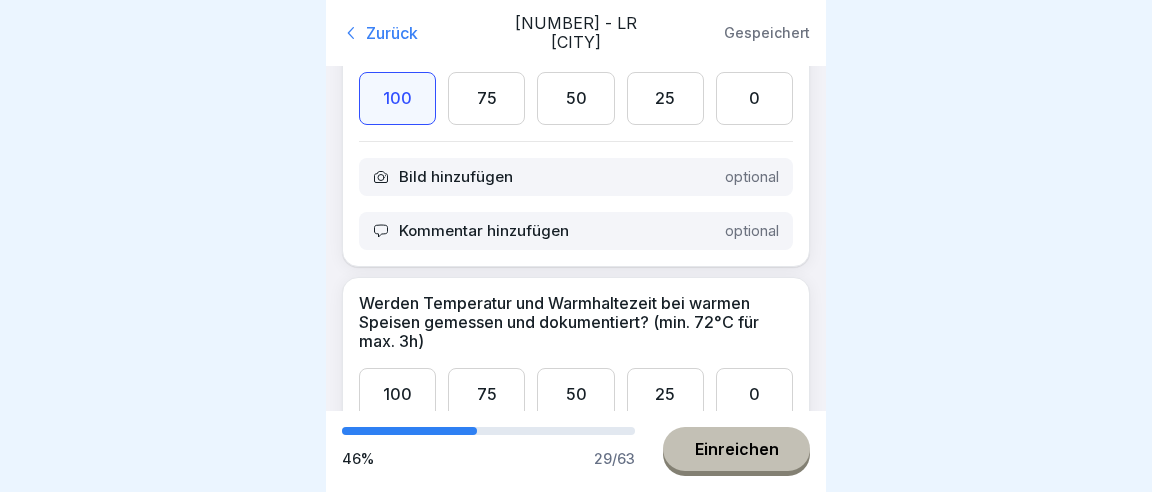click on "100" at bounding box center [397, 394] 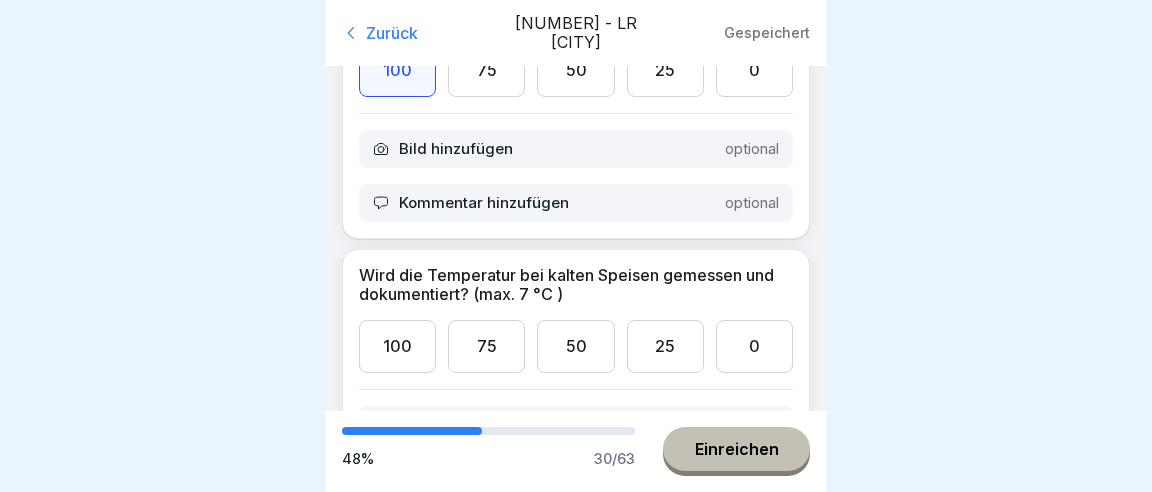 scroll, scrollTop: 7027, scrollLeft: 0, axis: vertical 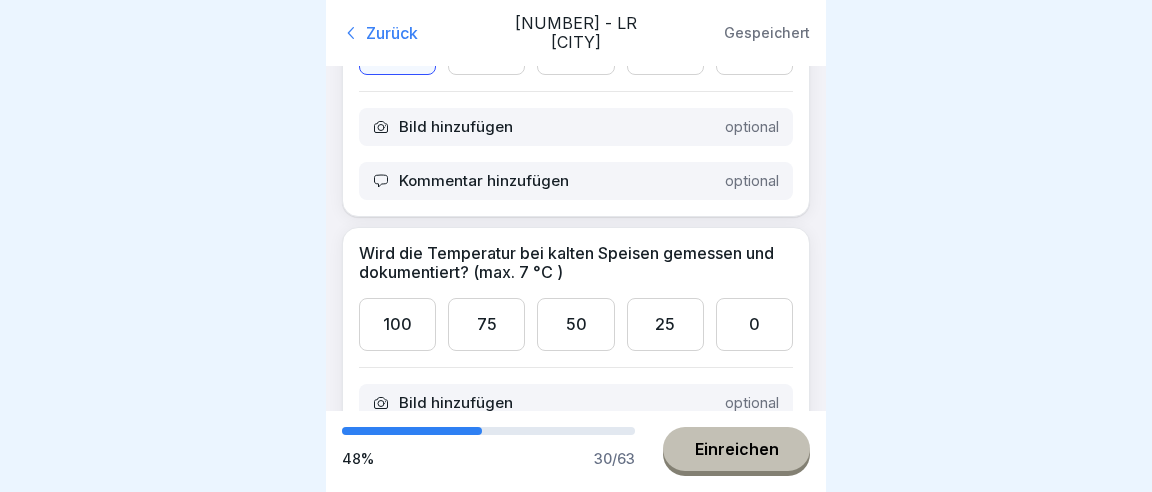 click on "0" at bounding box center (754, 324) 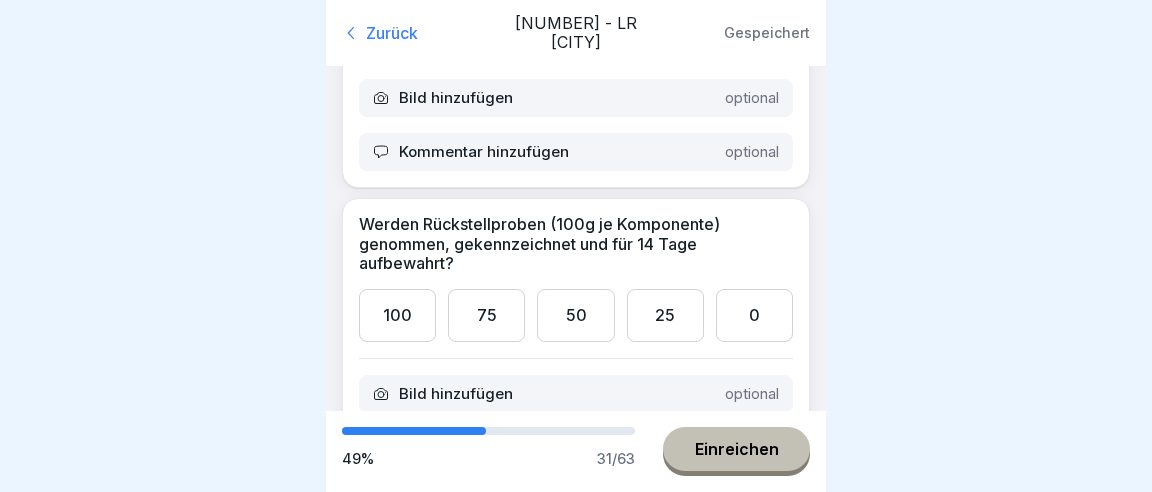 scroll, scrollTop: 7372, scrollLeft: 0, axis: vertical 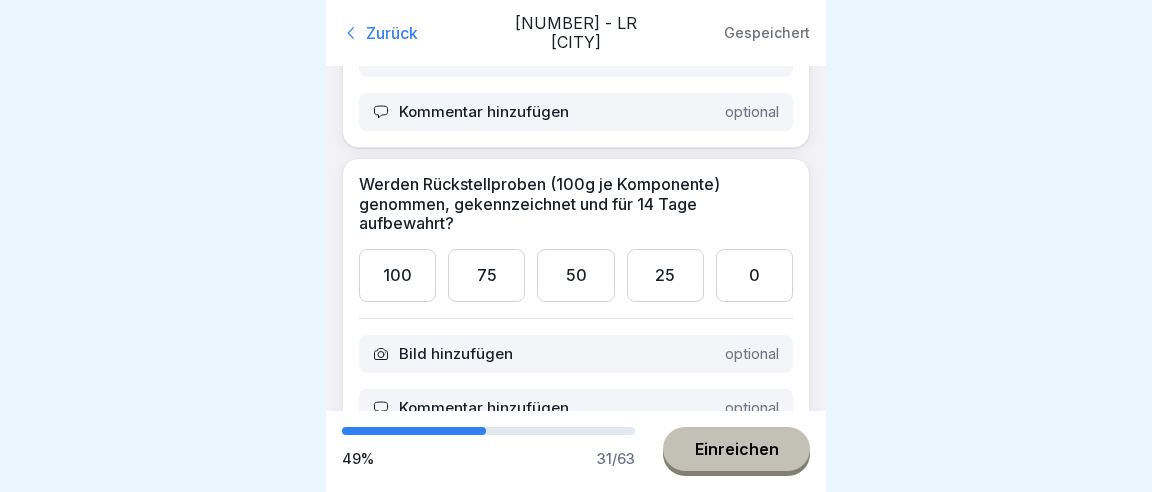 click on "100" at bounding box center [397, 275] 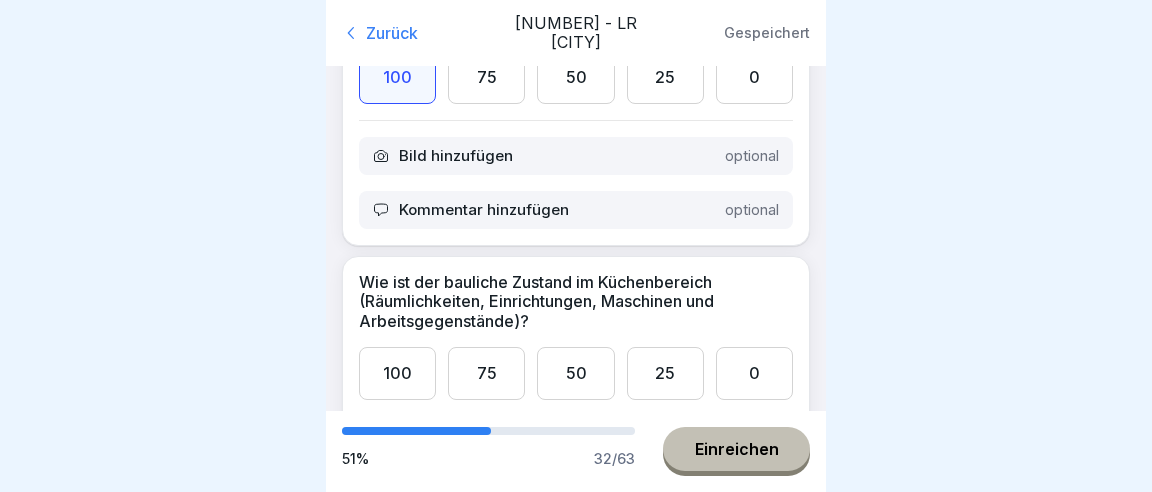 scroll, scrollTop: 7603, scrollLeft: 0, axis: vertical 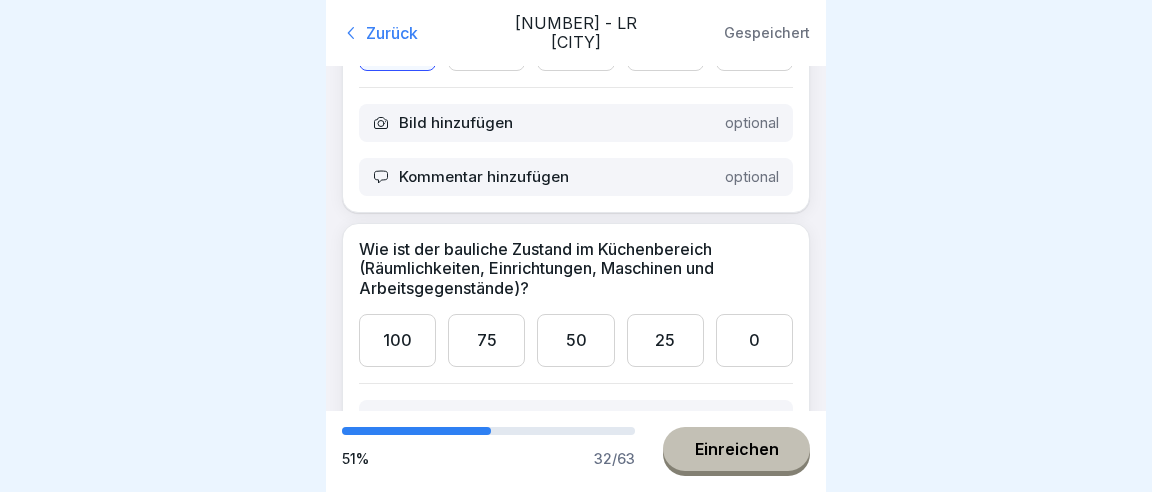 click on "100" at bounding box center [397, 340] 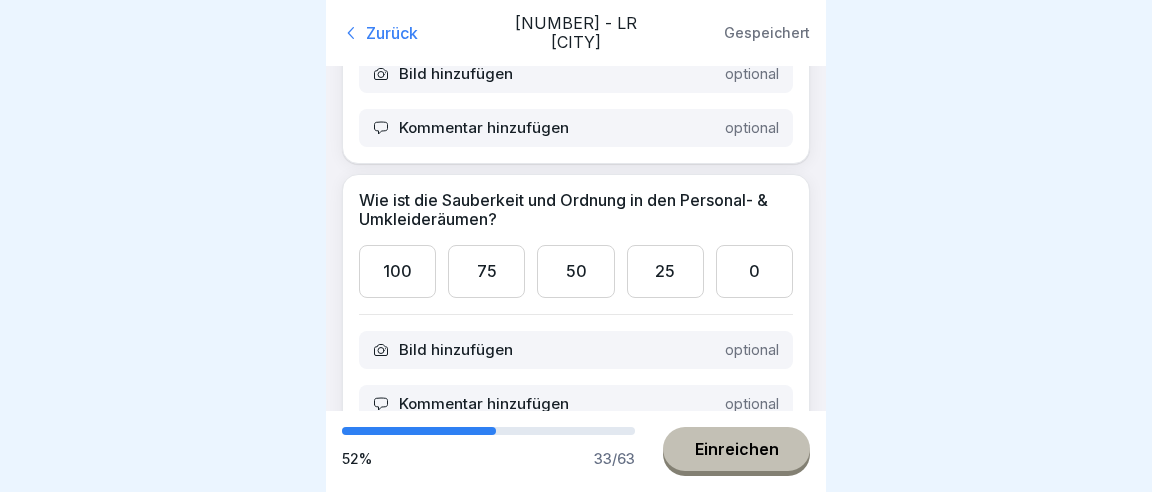 scroll, scrollTop: 7948, scrollLeft: 0, axis: vertical 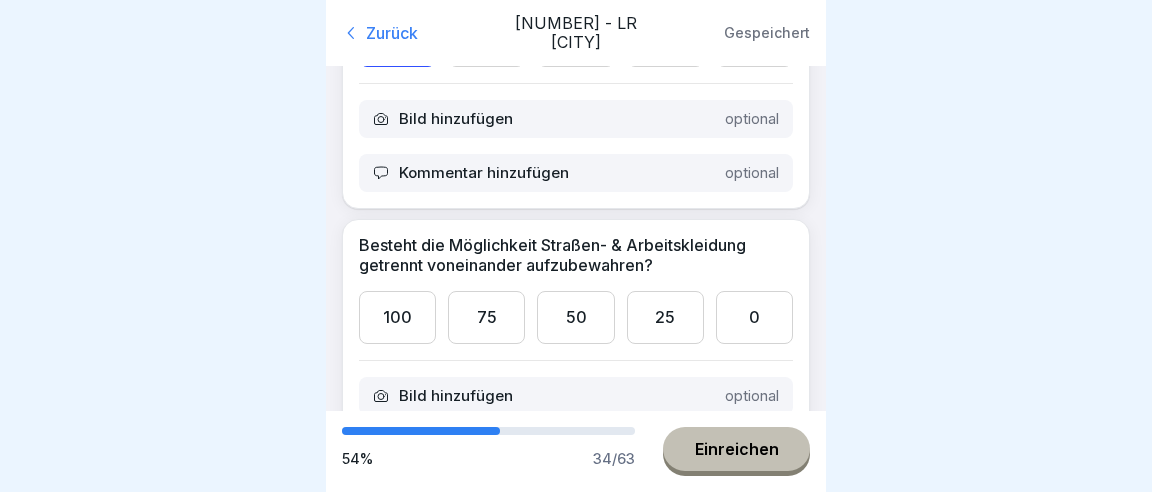 click on "100" at bounding box center (397, 317) 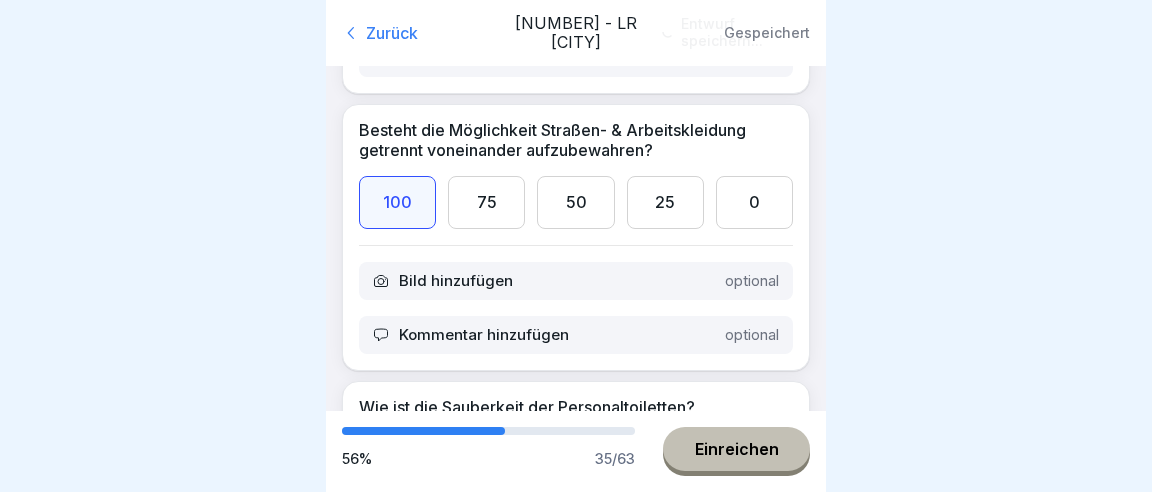 scroll, scrollTop: 8409, scrollLeft: 0, axis: vertical 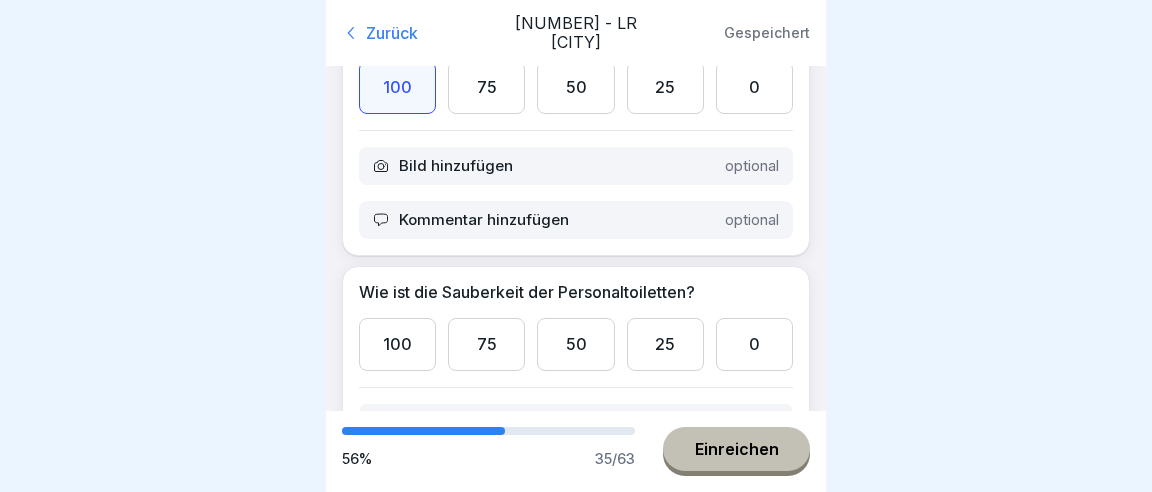 click on "100" at bounding box center (397, 344) 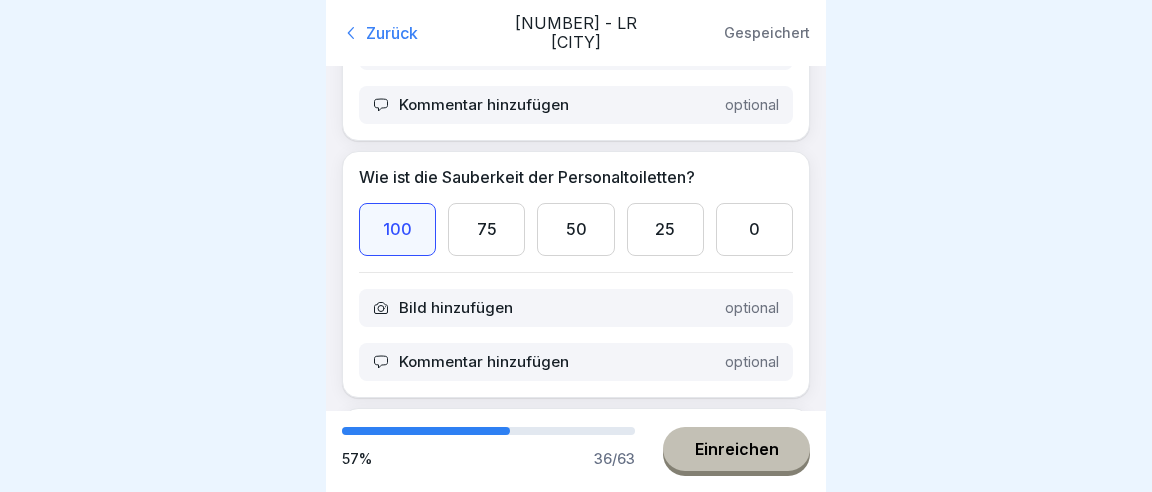 scroll, scrollTop: 8640, scrollLeft: 0, axis: vertical 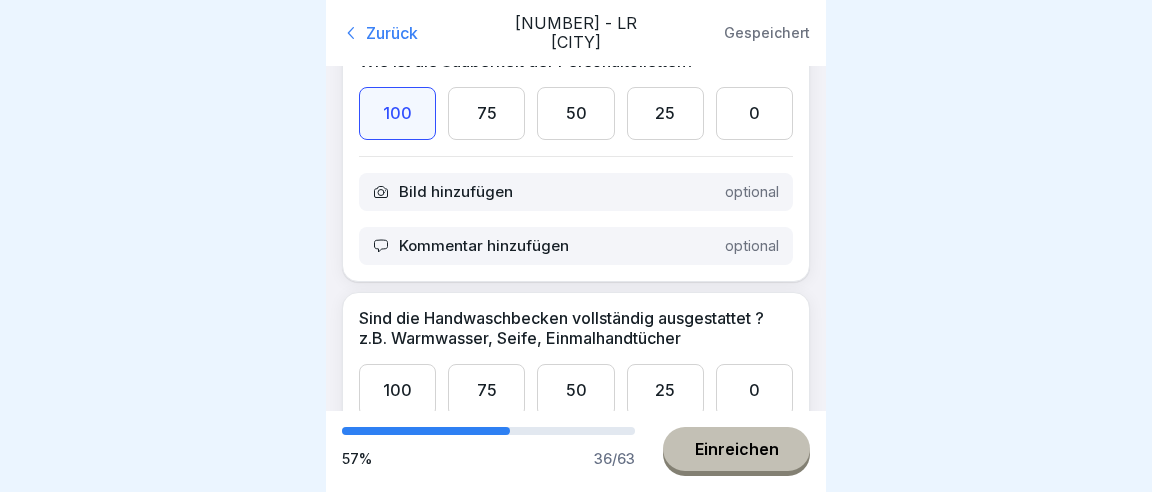 click on "100" at bounding box center (397, 390) 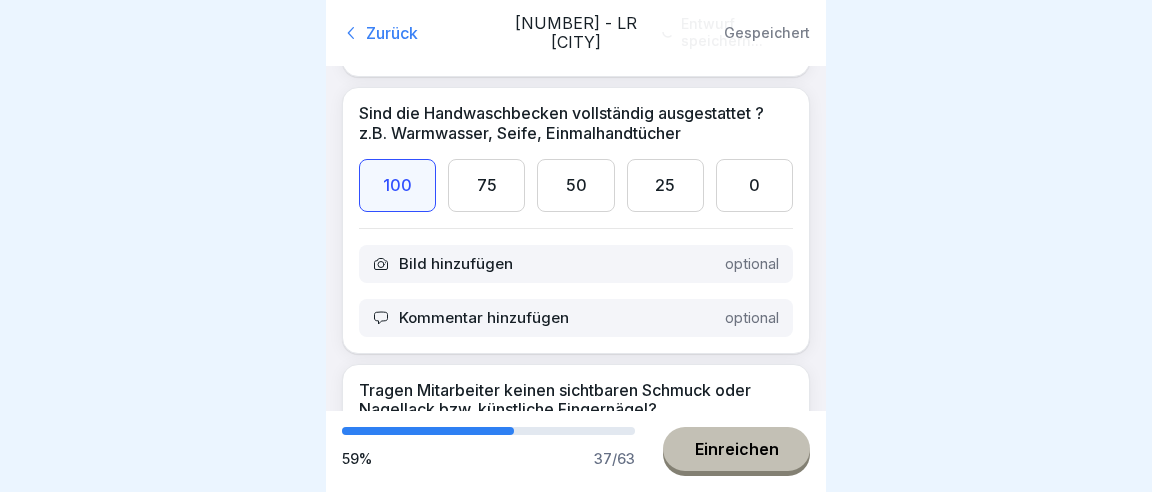scroll, scrollTop: 8985, scrollLeft: 0, axis: vertical 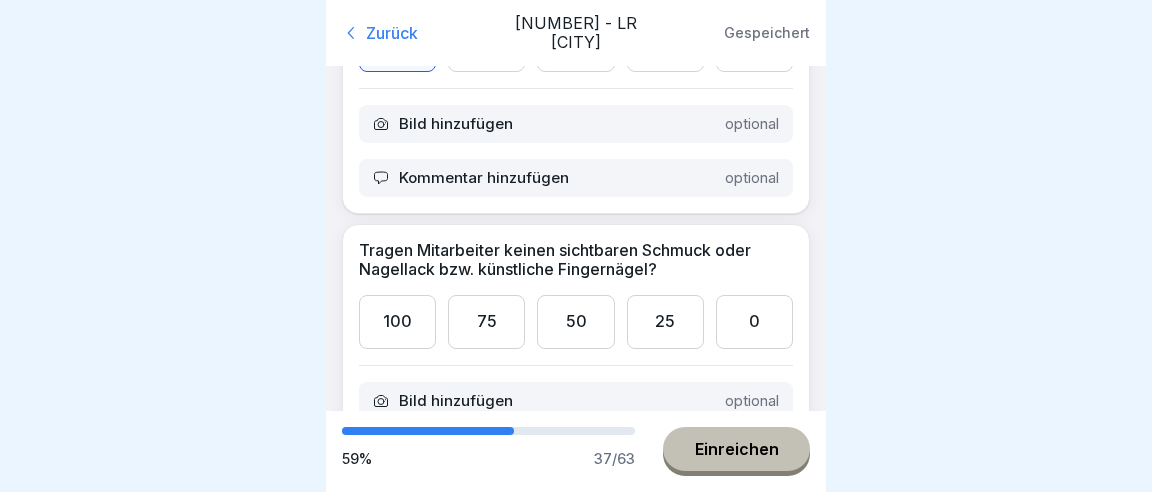 click on "100" at bounding box center [397, 321] 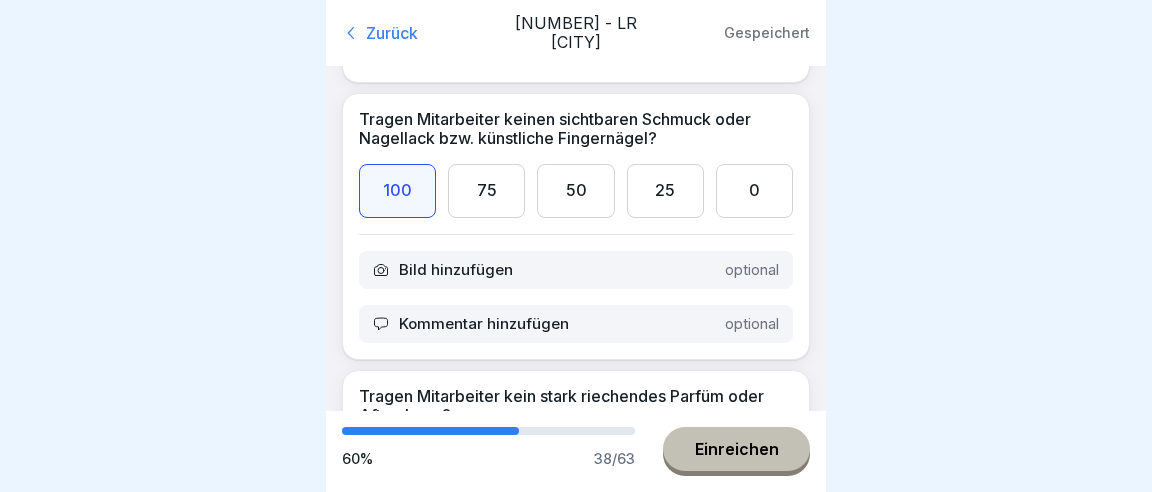 scroll, scrollTop: 9216, scrollLeft: 0, axis: vertical 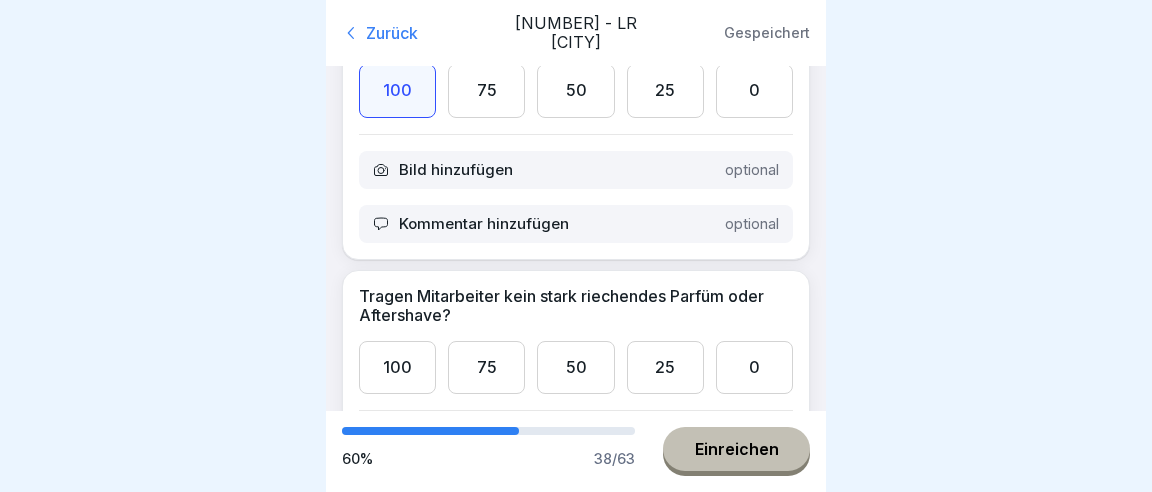 click on "100" at bounding box center [397, 367] 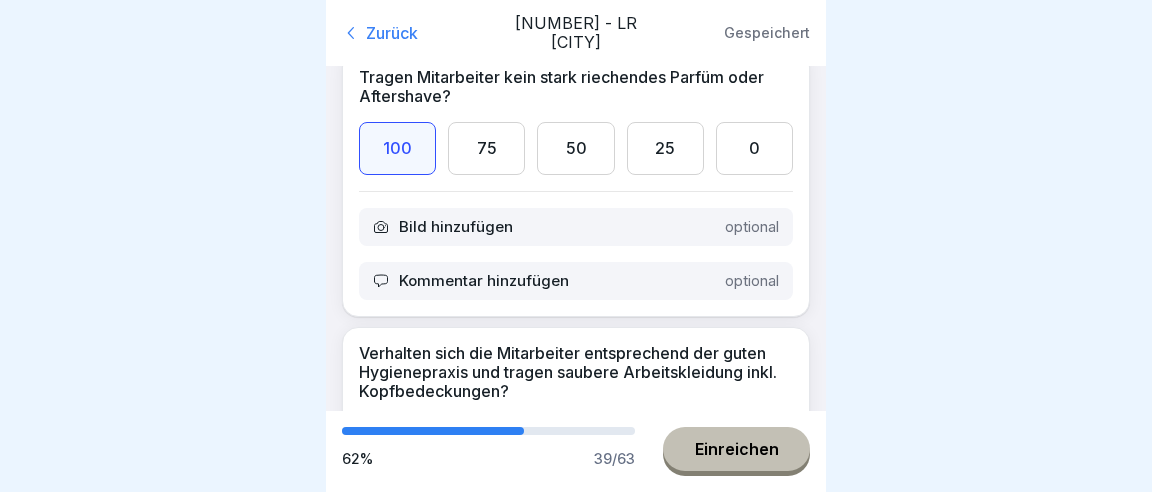 scroll, scrollTop: 9446, scrollLeft: 0, axis: vertical 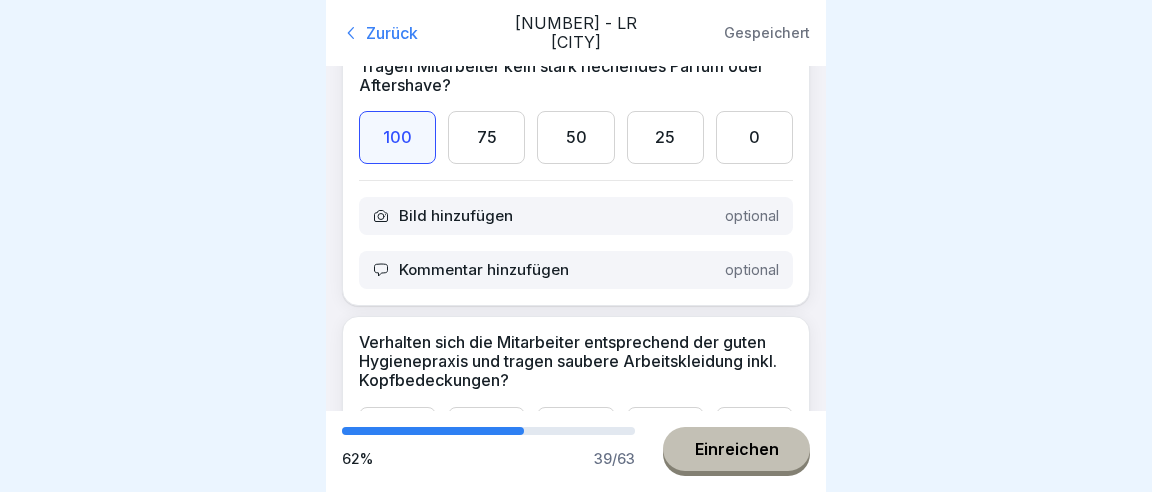 click on "100" at bounding box center [397, 433] 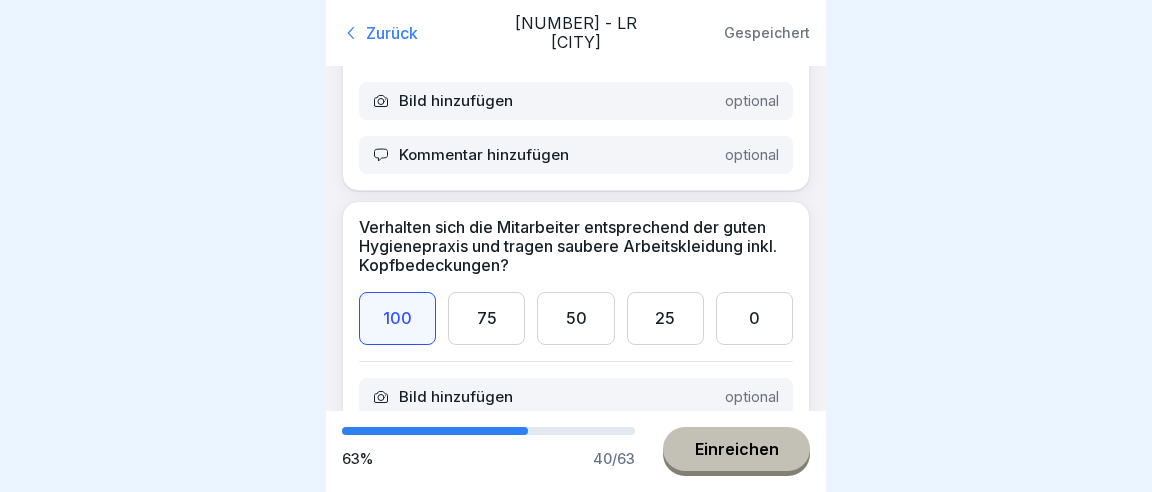 scroll, scrollTop: 9561, scrollLeft: 0, axis: vertical 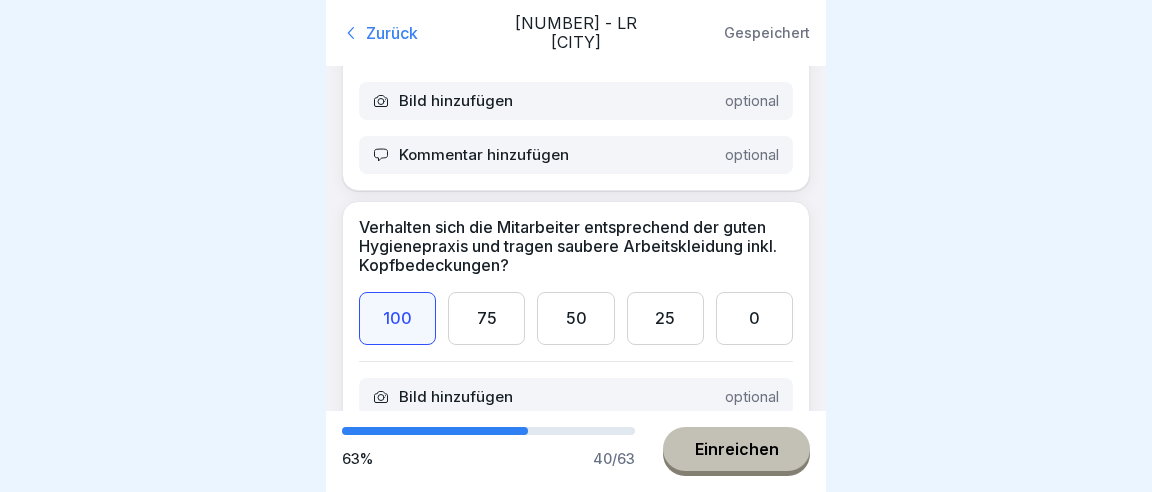 click on "75" at bounding box center (486, 318) 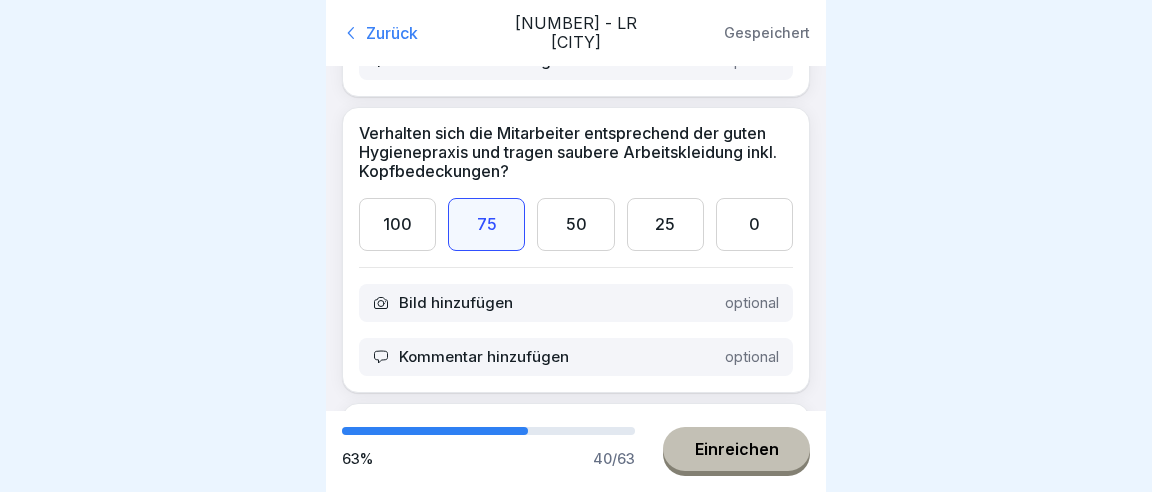 scroll, scrollTop: 9792, scrollLeft: 0, axis: vertical 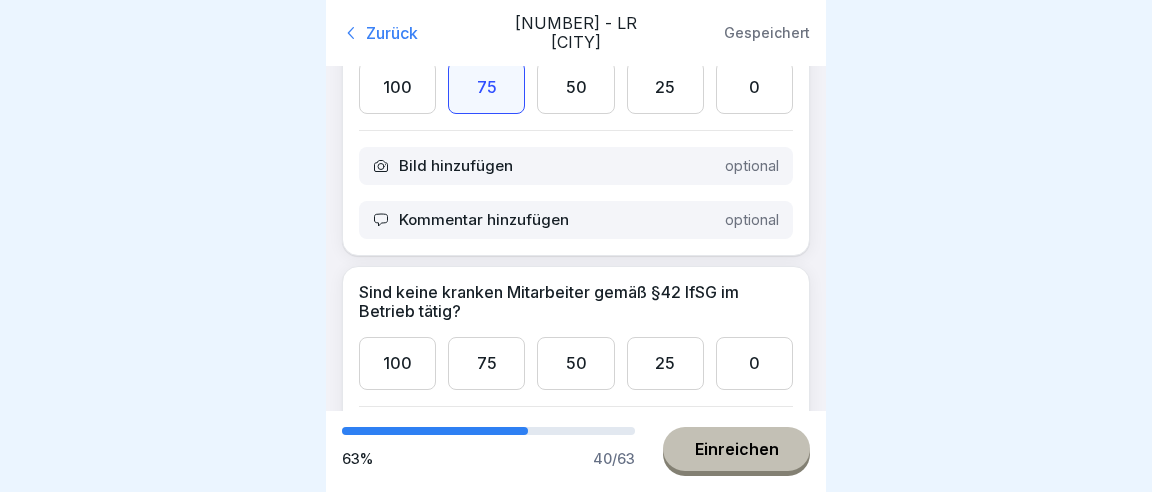 click on "100" at bounding box center (397, 363) 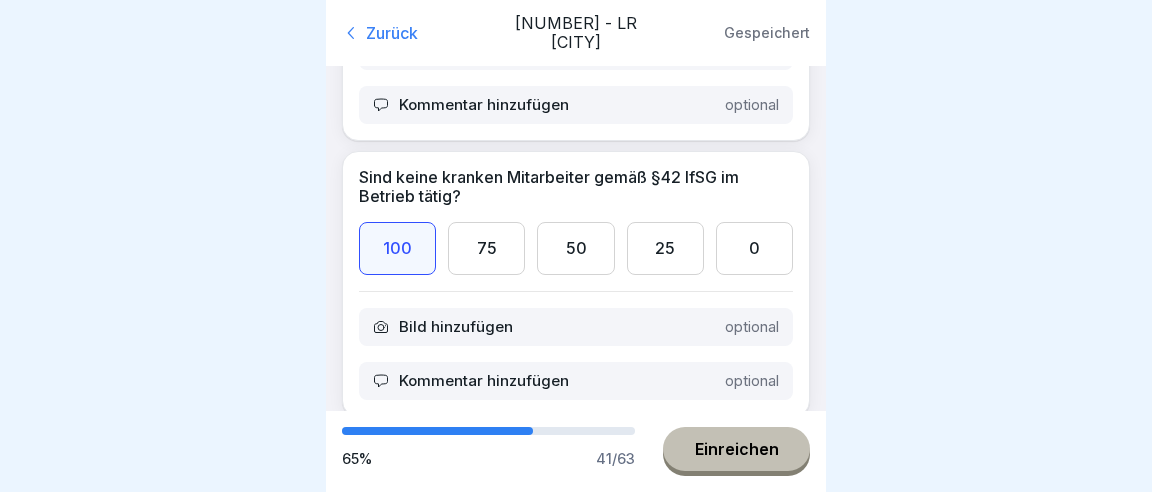 scroll, scrollTop: 10022, scrollLeft: 0, axis: vertical 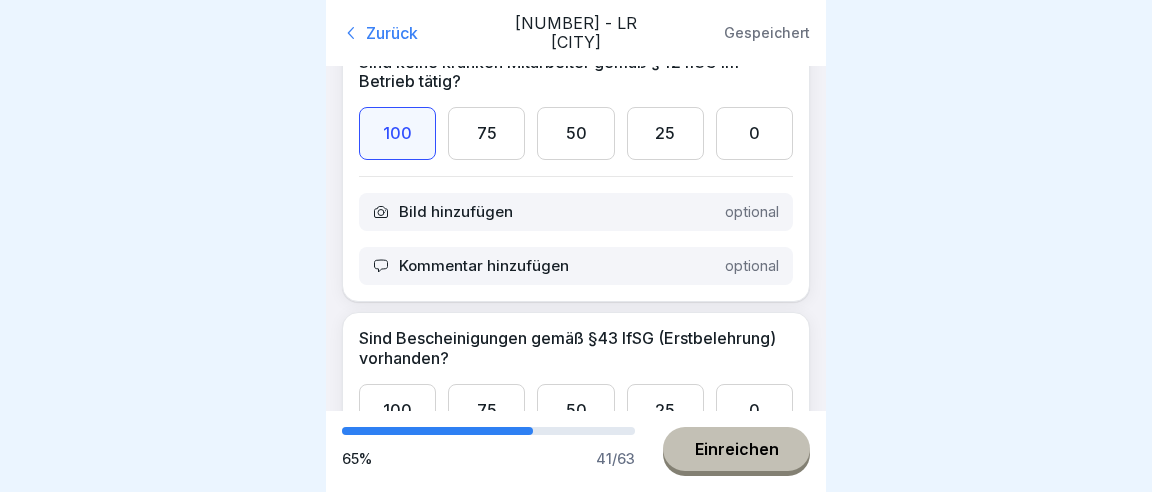 click on "100" at bounding box center [397, 410] 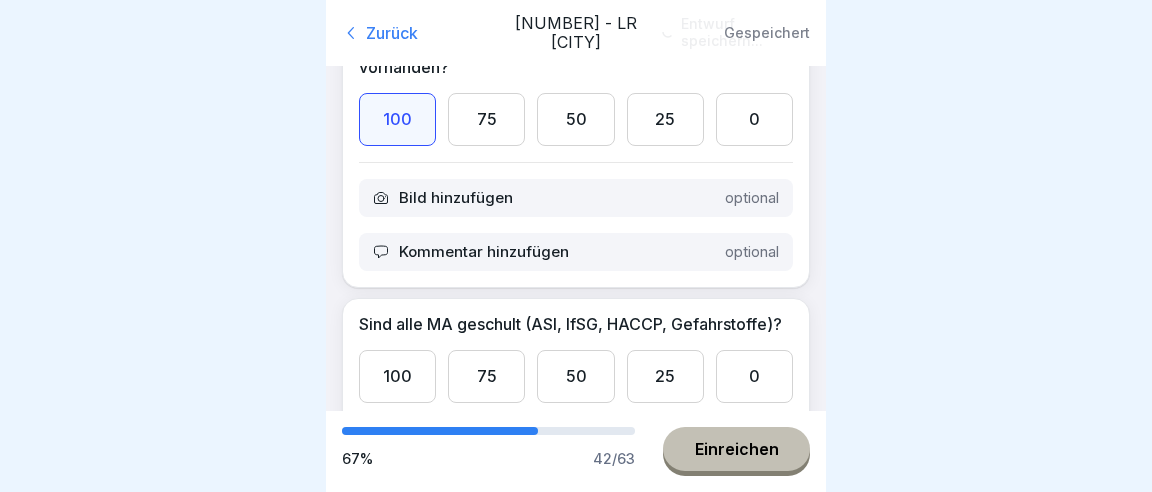 scroll, scrollTop: 10368, scrollLeft: 0, axis: vertical 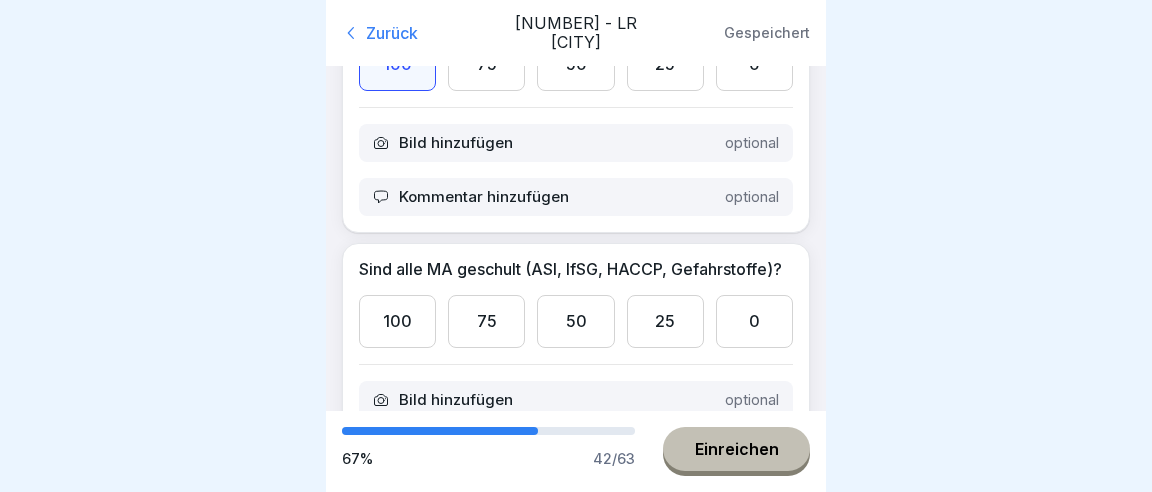 click on "100" at bounding box center [397, 321] 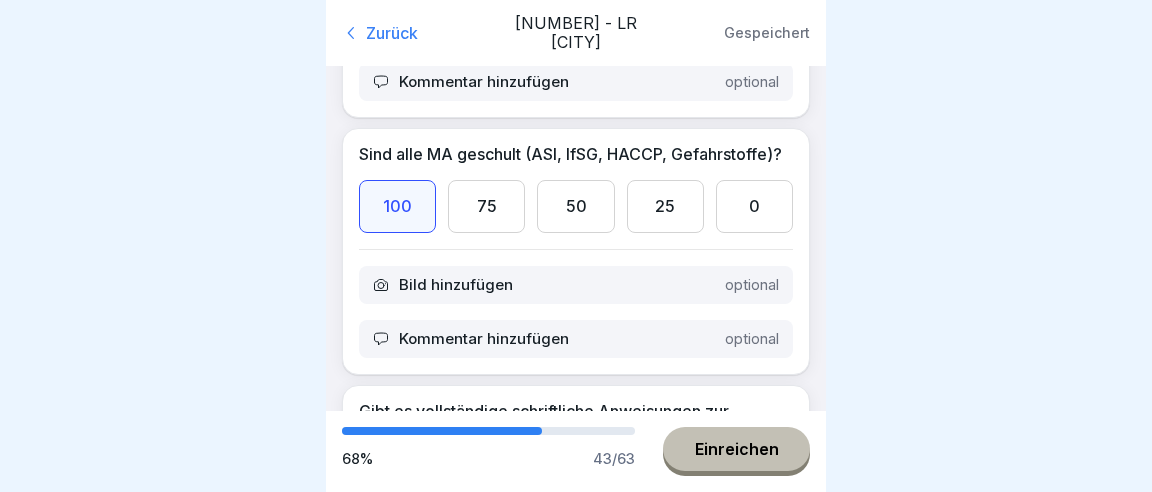 scroll, scrollTop: 10598, scrollLeft: 0, axis: vertical 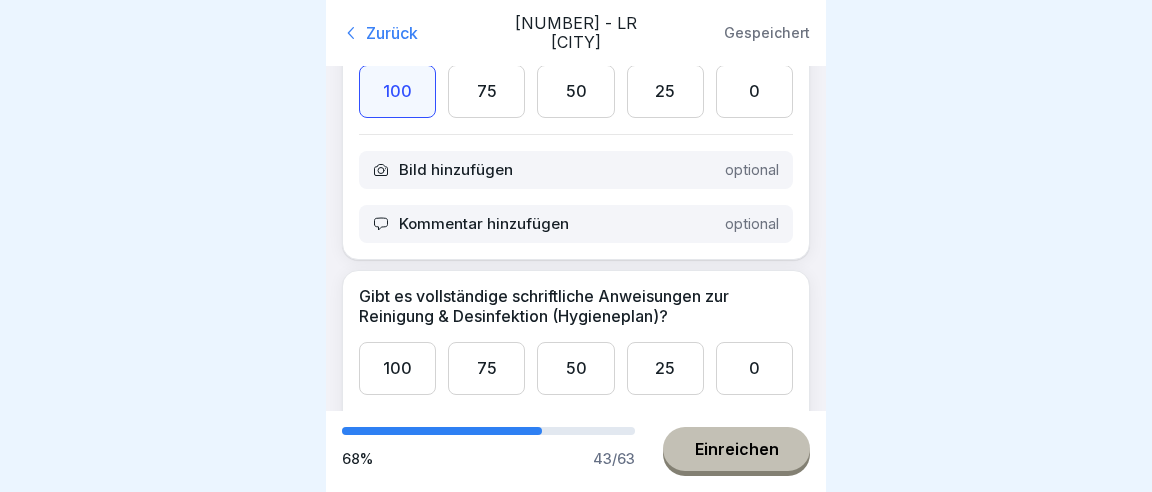 drag, startPoint x: 389, startPoint y: 284, endPoint x: 420, endPoint y: 280, distance: 31.257 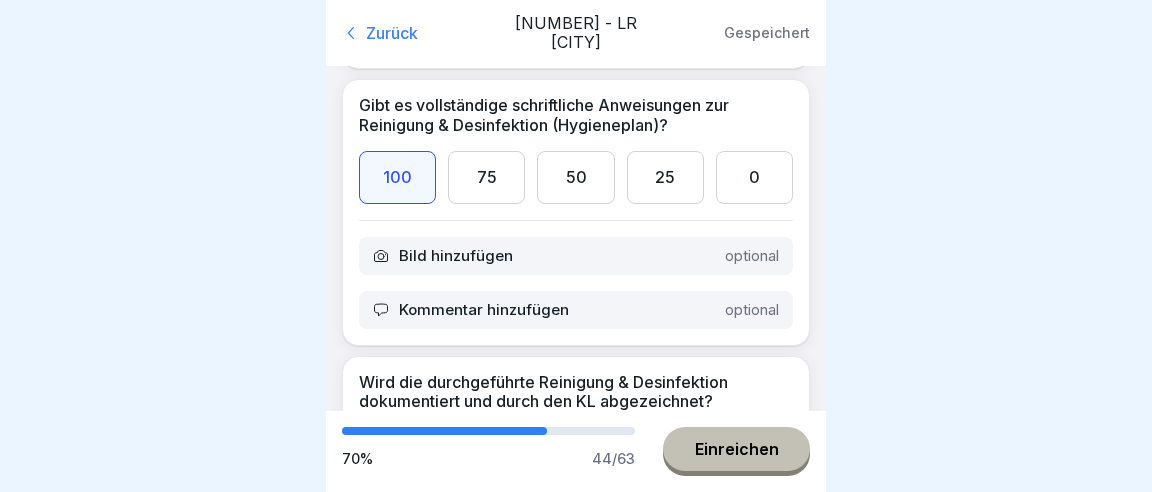 scroll, scrollTop: 10828, scrollLeft: 0, axis: vertical 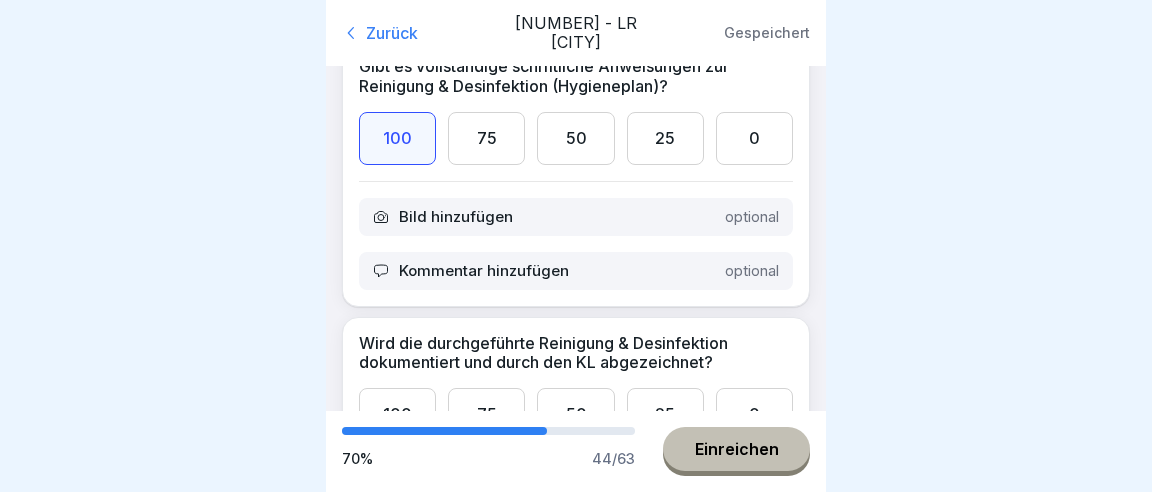 click on "100" at bounding box center [397, 414] 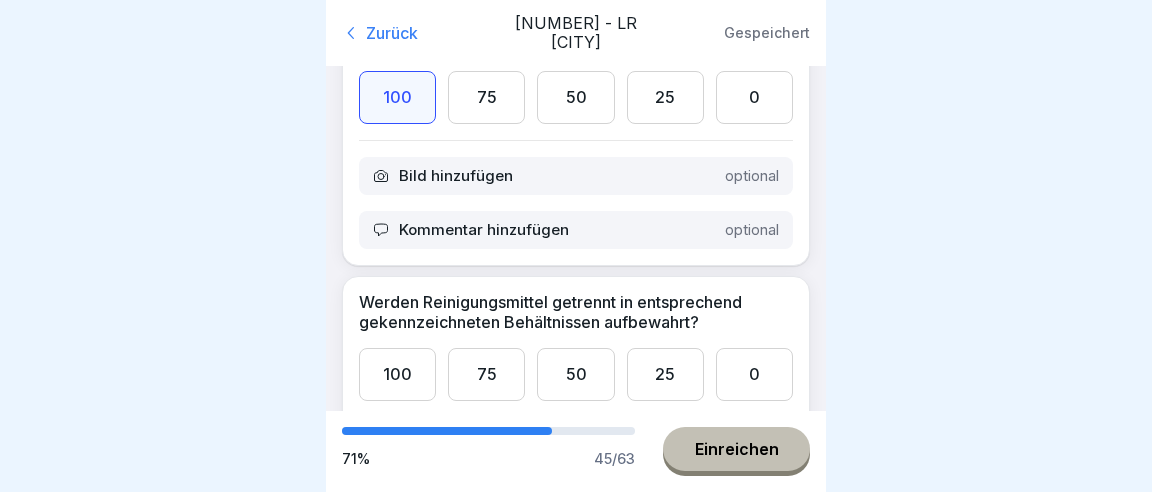 scroll, scrollTop: 11174, scrollLeft: 0, axis: vertical 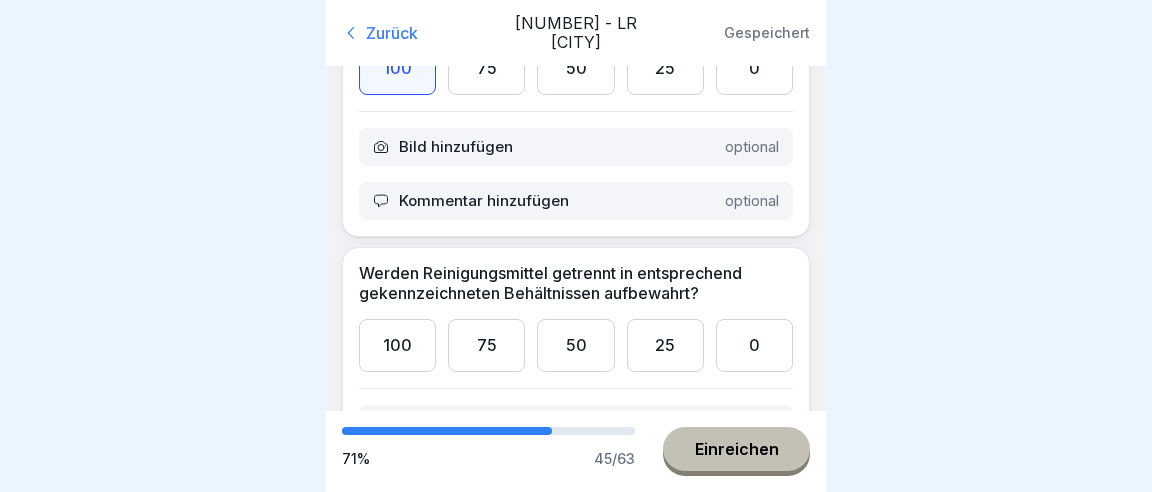 click on "75" at bounding box center (486, 345) 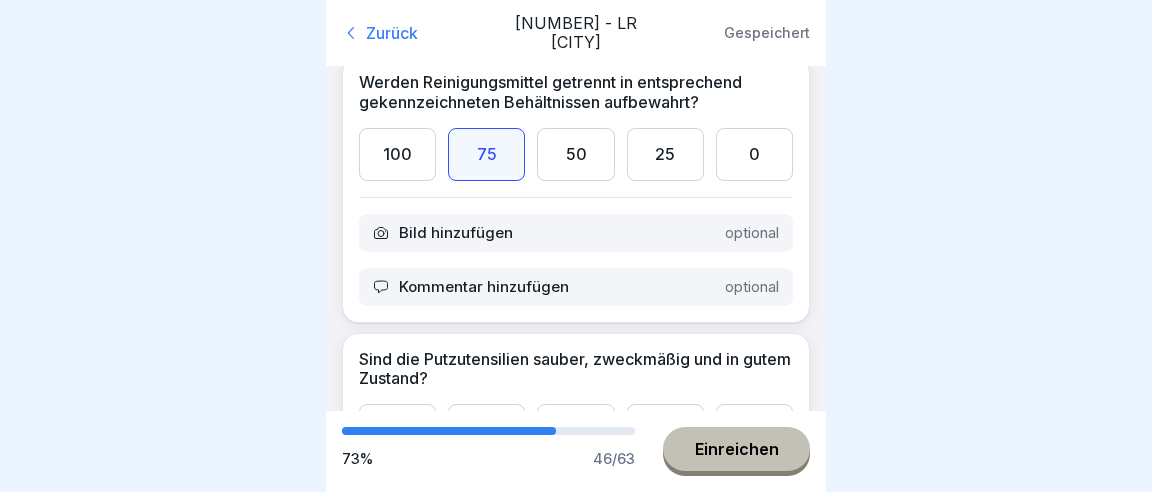 scroll, scrollTop: 11404, scrollLeft: 0, axis: vertical 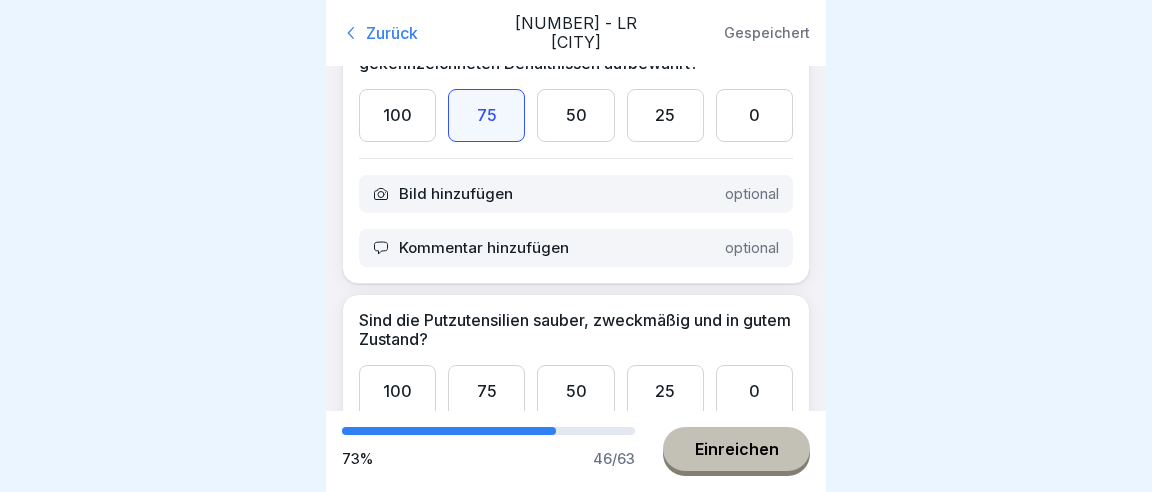 click on "100" at bounding box center (397, 391) 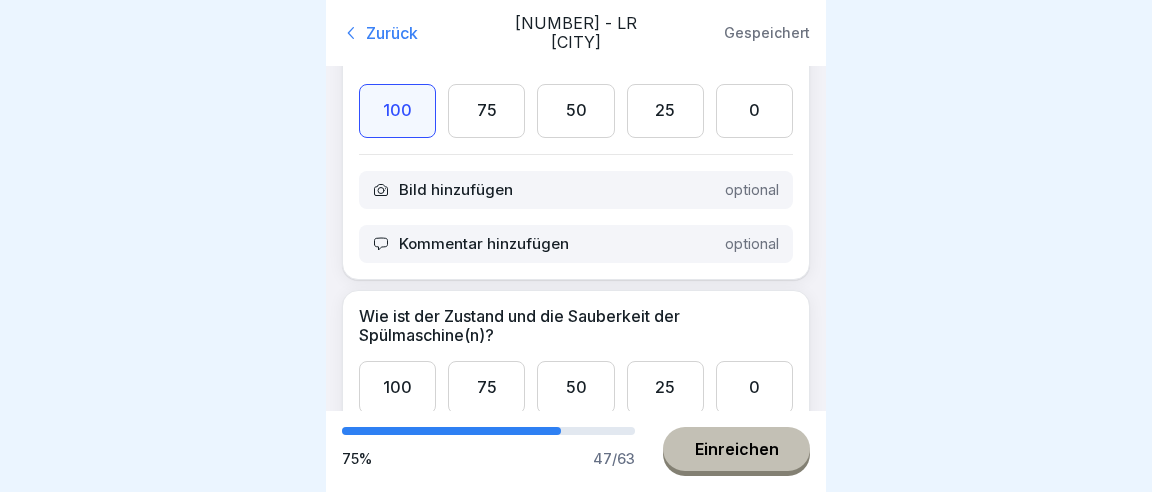 scroll, scrollTop: 11750, scrollLeft: 0, axis: vertical 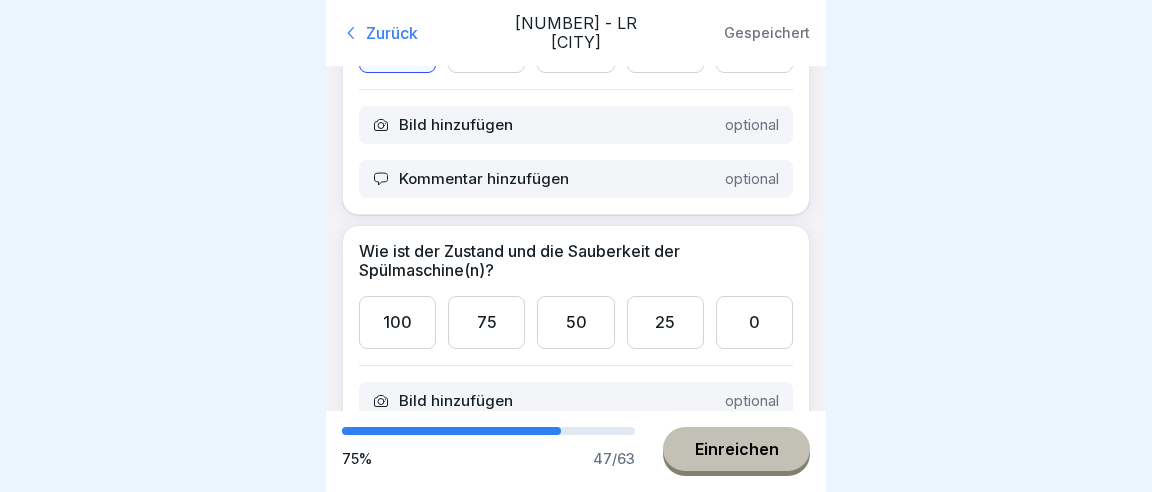 click on "100" at bounding box center (397, 322) 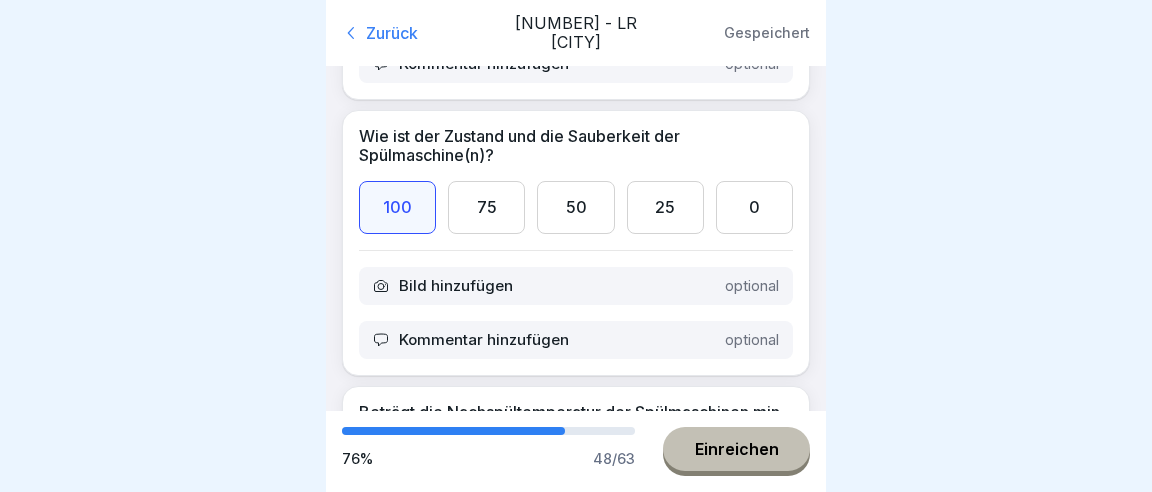 scroll, scrollTop: 11980, scrollLeft: 0, axis: vertical 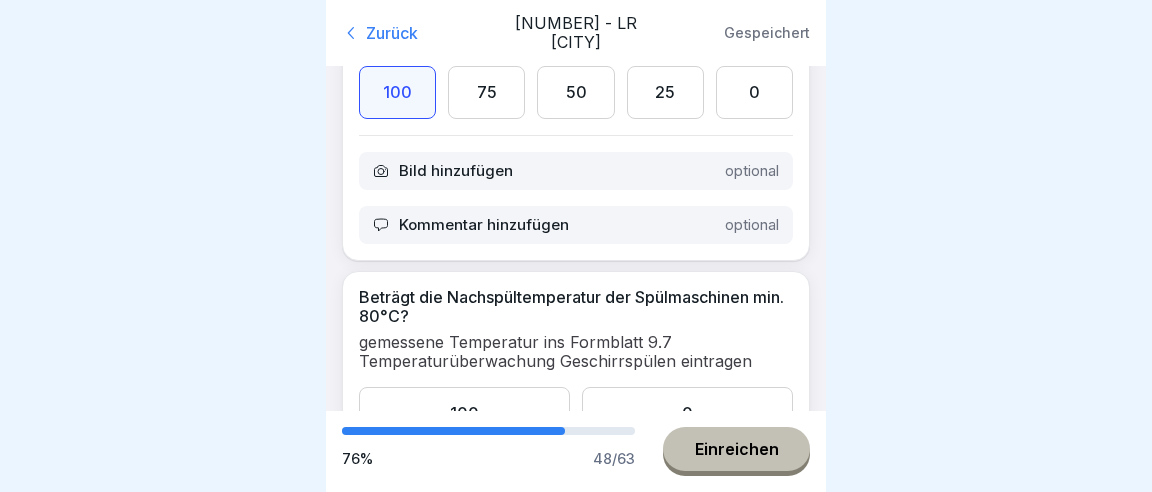 click on "0" at bounding box center [687, 413] 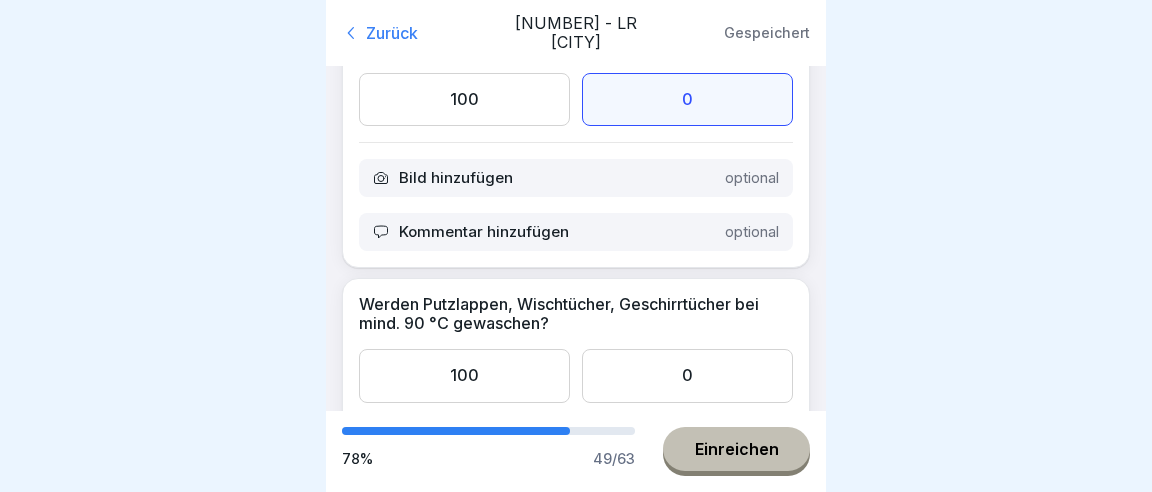 scroll, scrollTop: 12326, scrollLeft: 0, axis: vertical 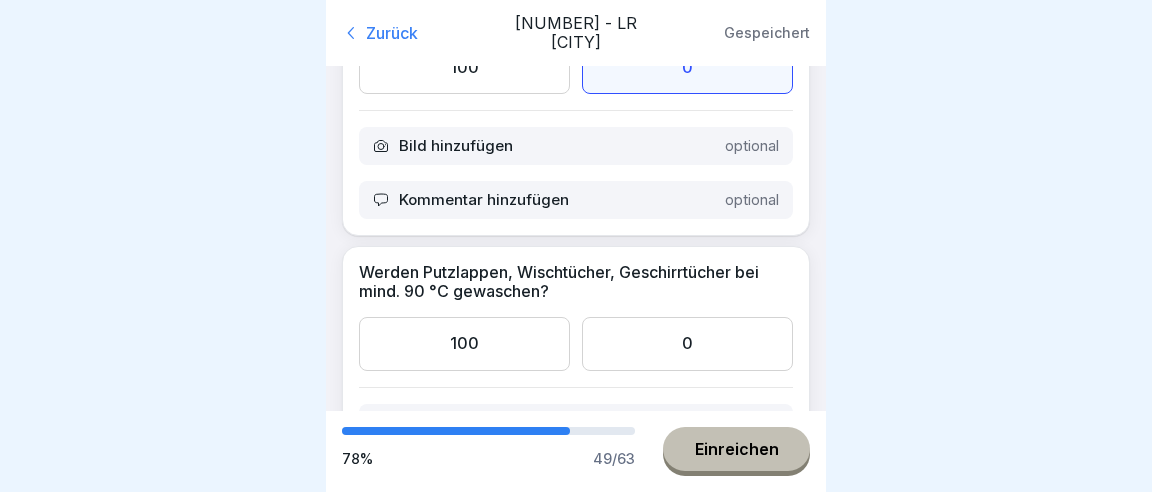 click on "100" at bounding box center [464, 343] 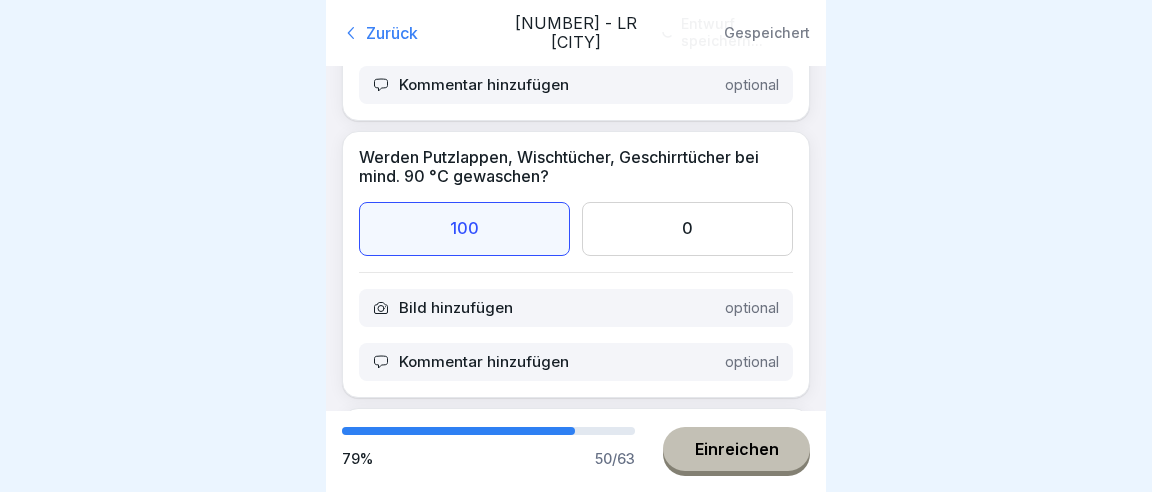 scroll, scrollTop: 12556, scrollLeft: 0, axis: vertical 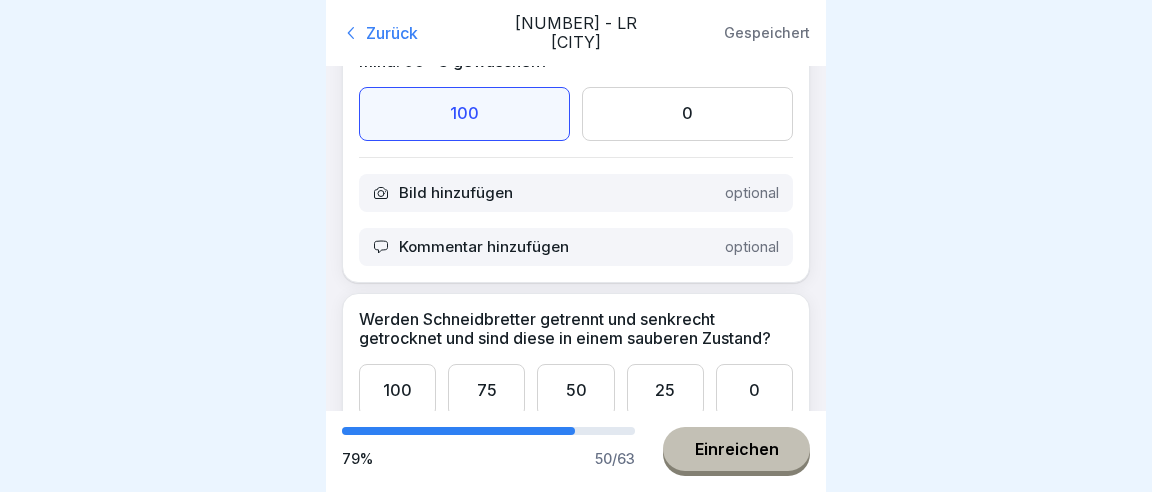 click on "100" at bounding box center (397, 390) 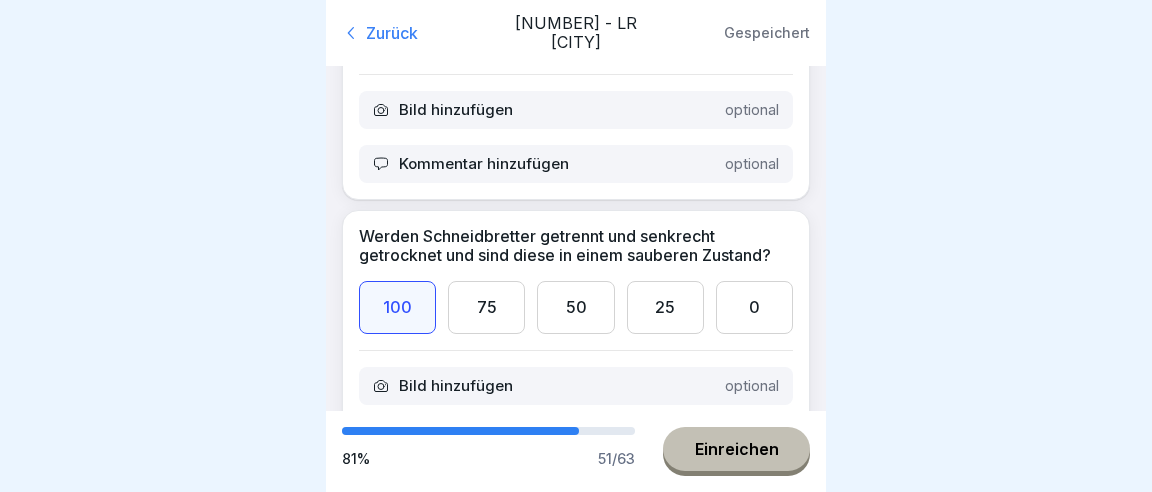 scroll, scrollTop: 12787, scrollLeft: 0, axis: vertical 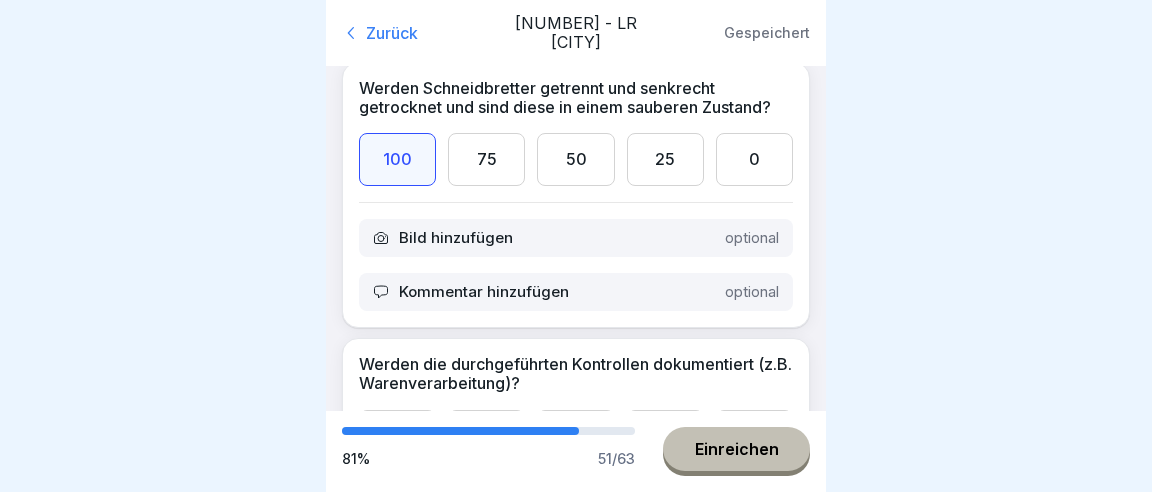 click on "100" at bounding box center [397, 436] 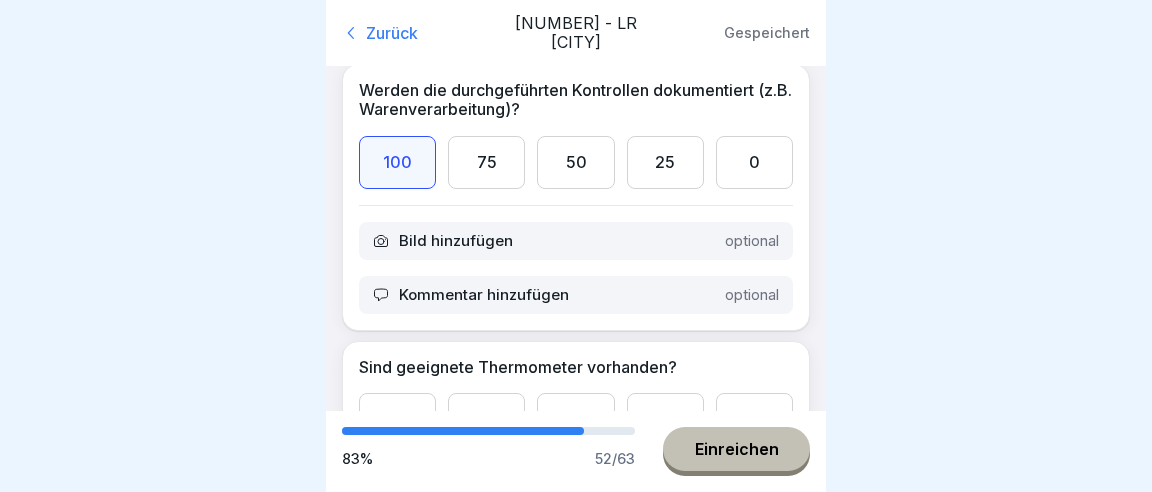 scroll, scrollTop: 13132, scrollLeft: 0, axis: vertical 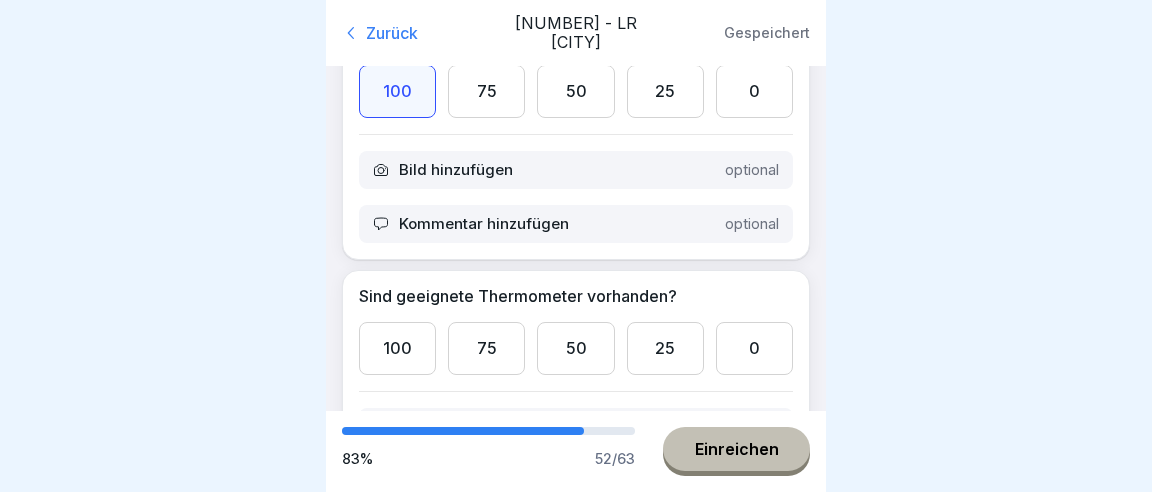 click on "75" at bounding box center (486, 348) 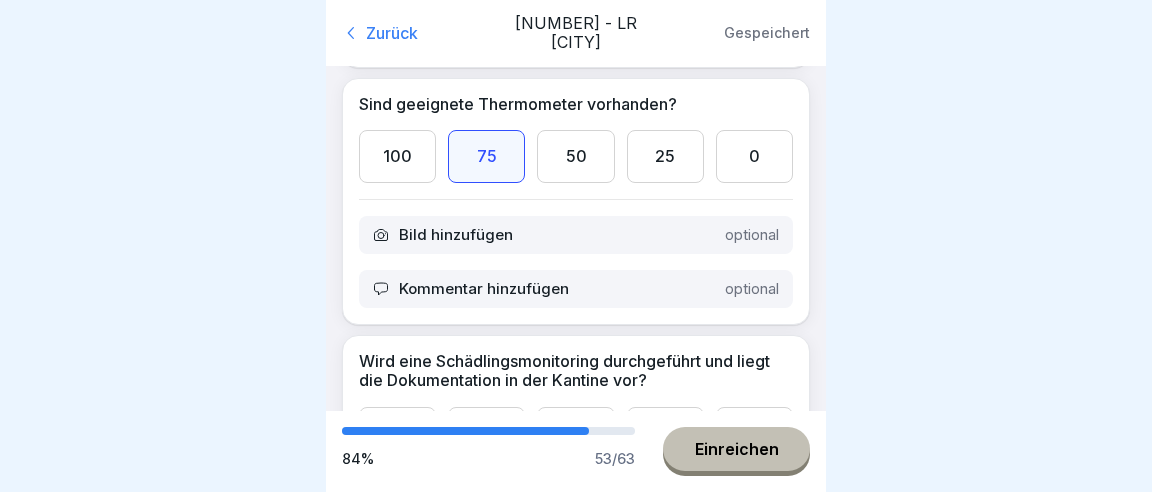 scroll, scrollTop: 13363, scrollLeft: 0, axis: vertical 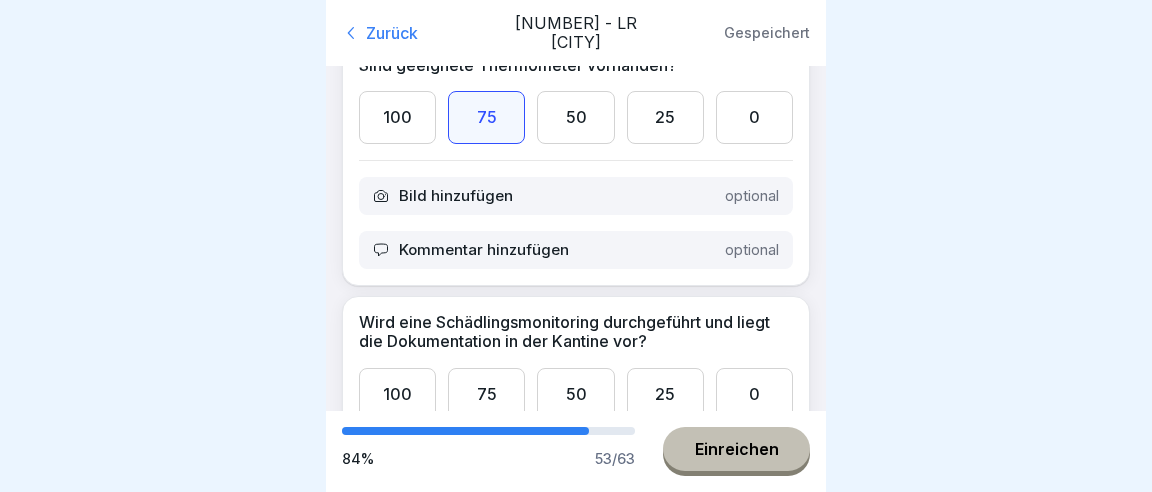 click on "100" at bounding box center (397, 394) 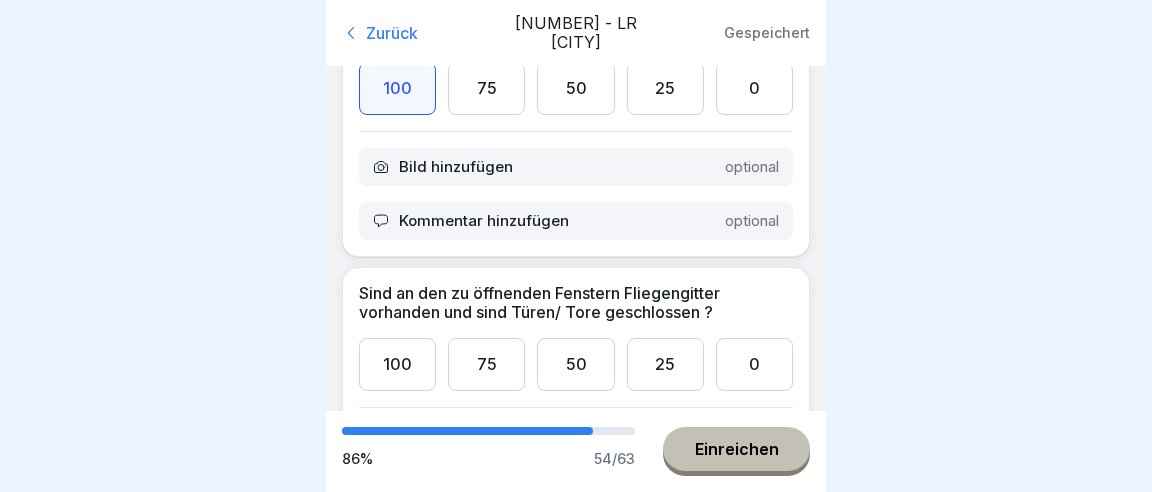 scroll, scrollTop: 13708, scrollLeft: 0, axis: vertical 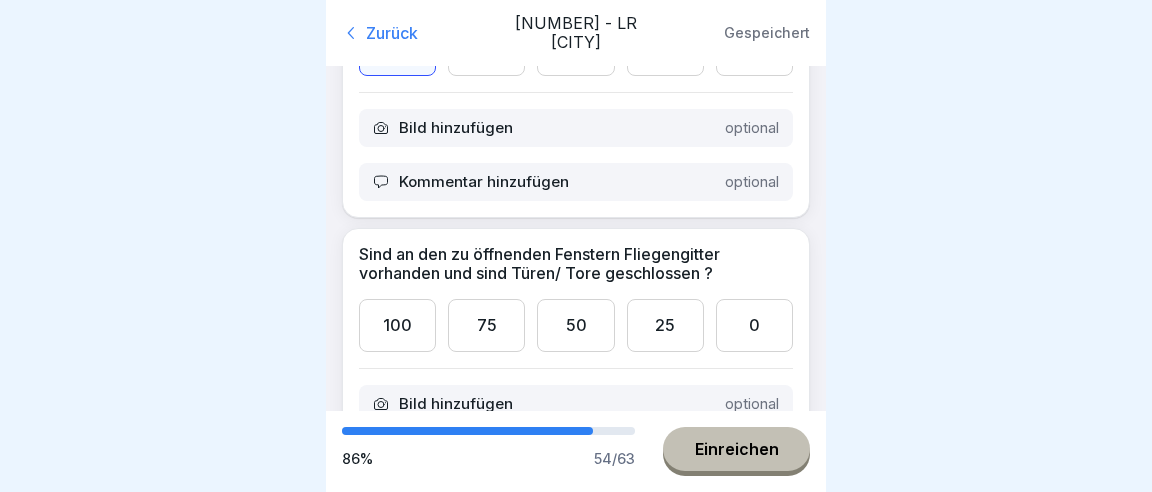 click on "100" at bounding box center [397, 325] 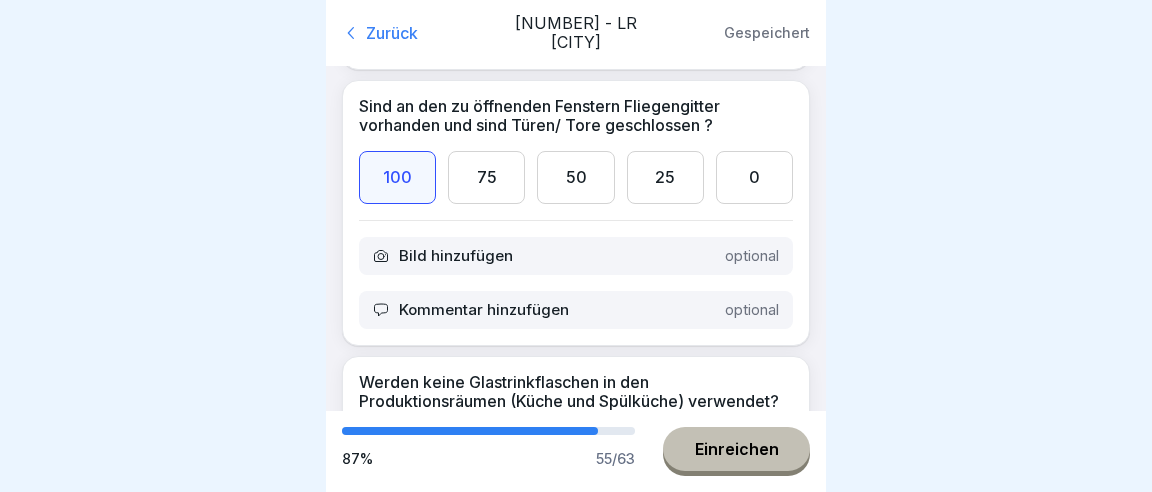 scroll, scrollTop: 13824, scrollLeft: 0, axis: vertical 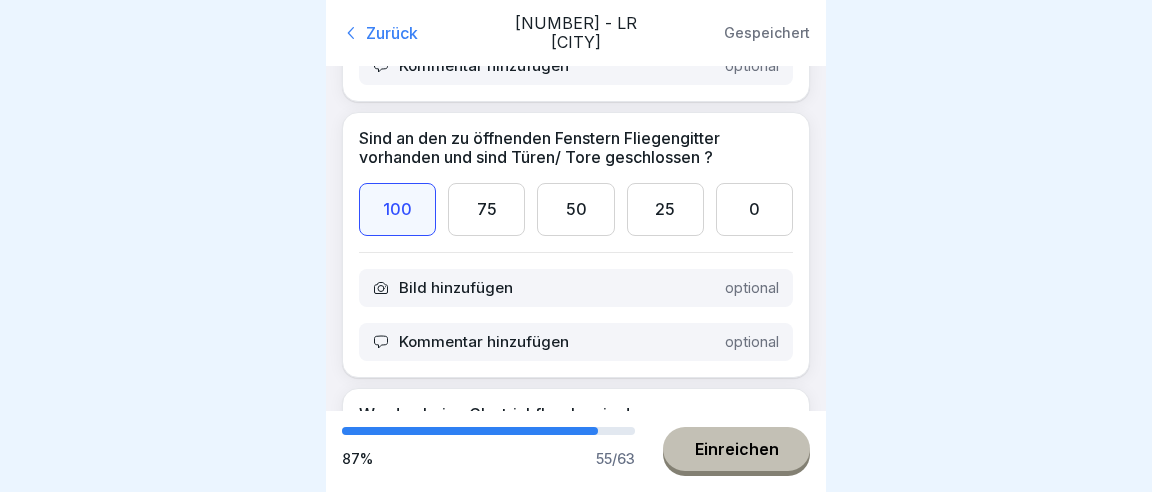 drag, startPoint x: 480, startPoint y: 366, endPoint x: 568, endPoint y: 358, distance: 88.362885 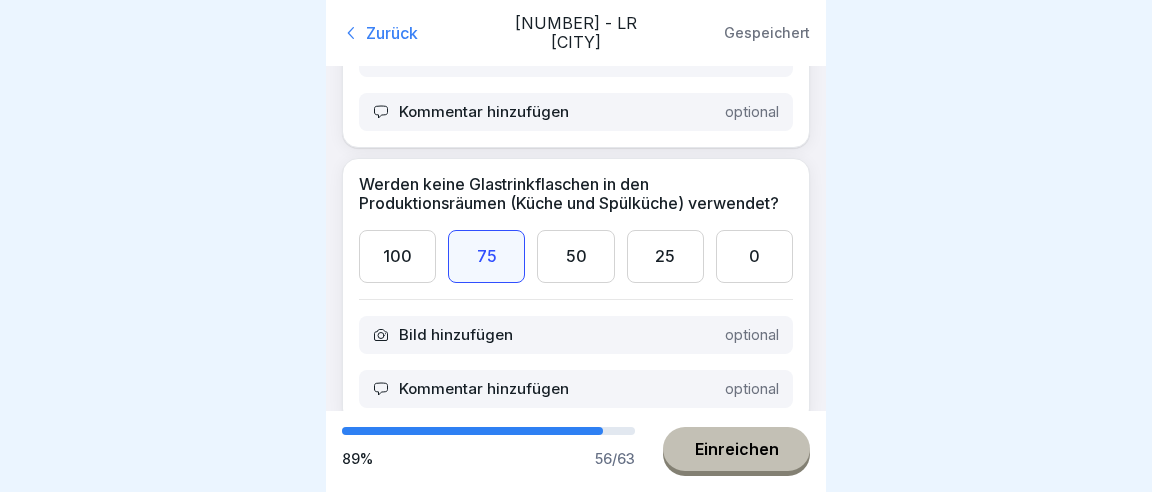 scroll, scrollTop: 14169, scrollLeft: 0, axis: vertical 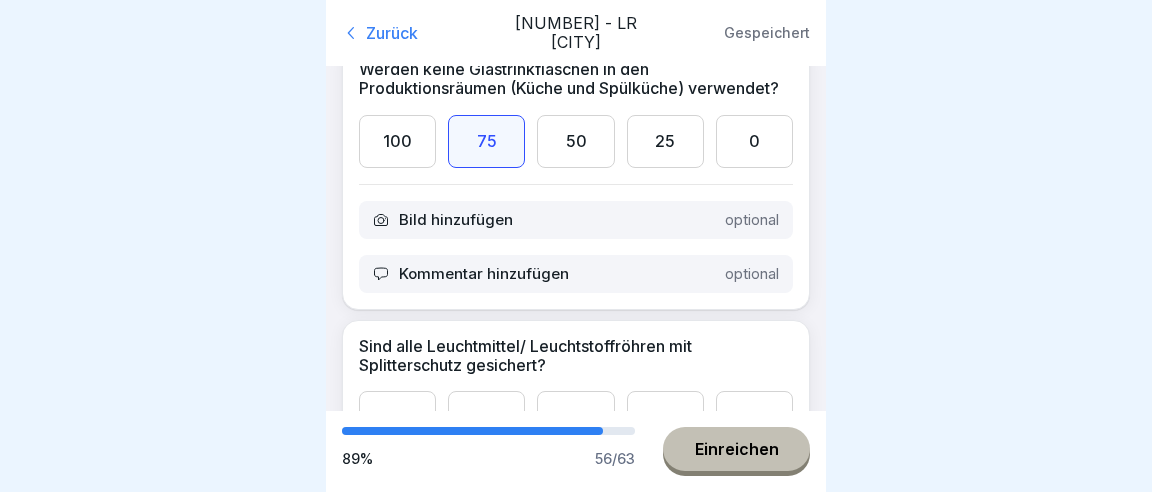 click on "100" at bounding box center [397, 417] 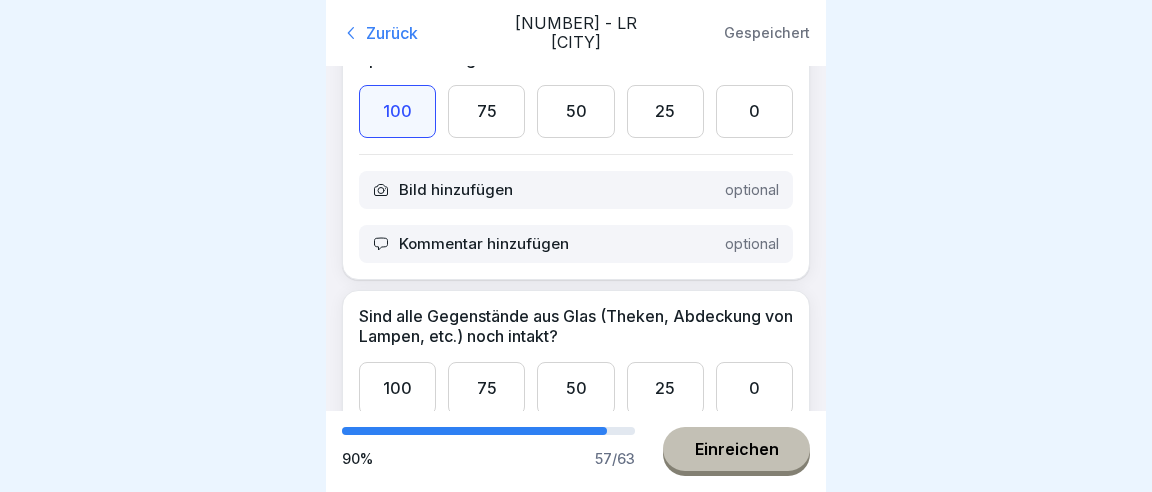 scroll, scrollTop: 14515, scrollLeft: 0, axis: vertical 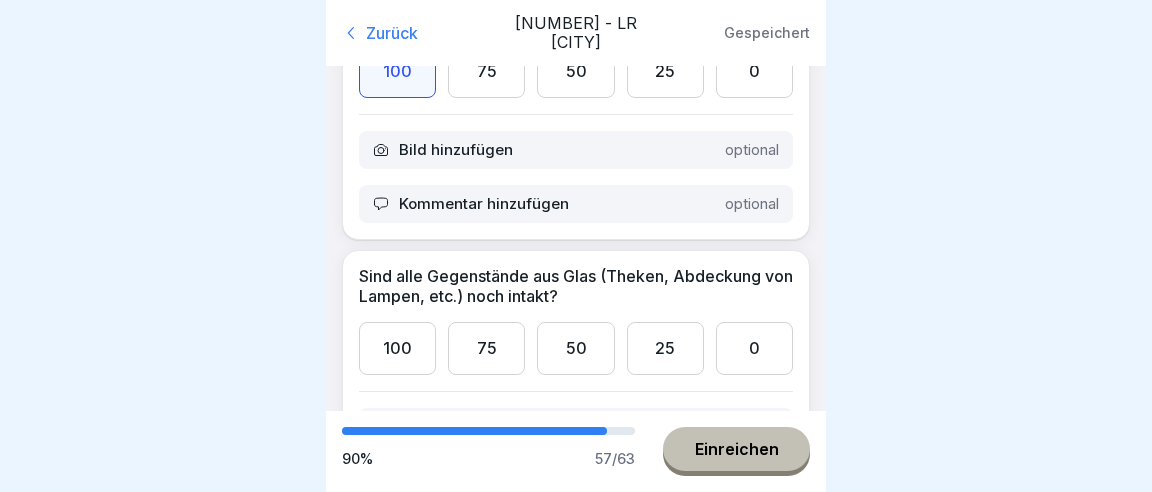 drag, startPoint x: 412, startPoint y: 232, endPoint x: 511, endPoint y: 228, distance: 99.08077 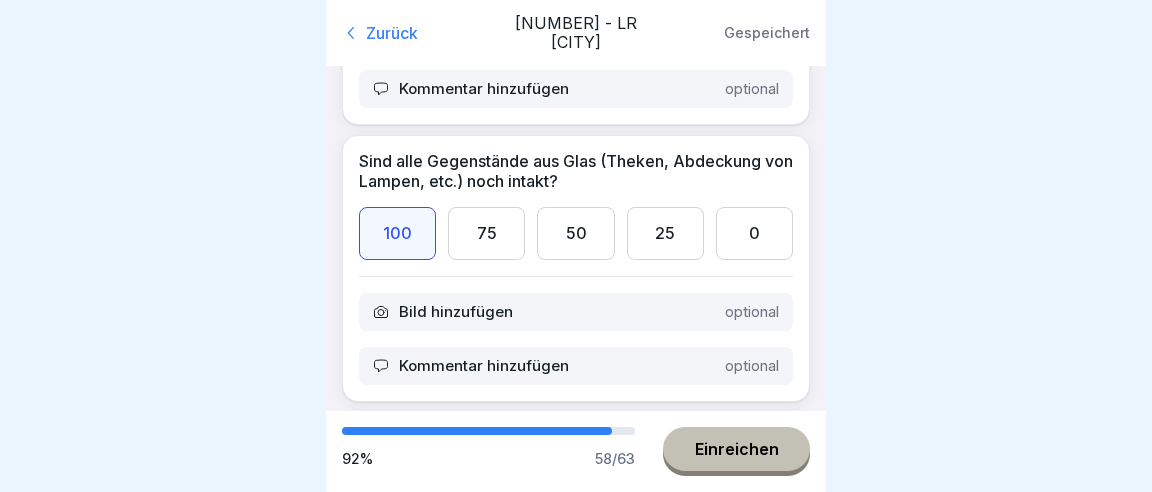 scroll, scrollTop: 14745, scrollLeft: 0, axis: vertical 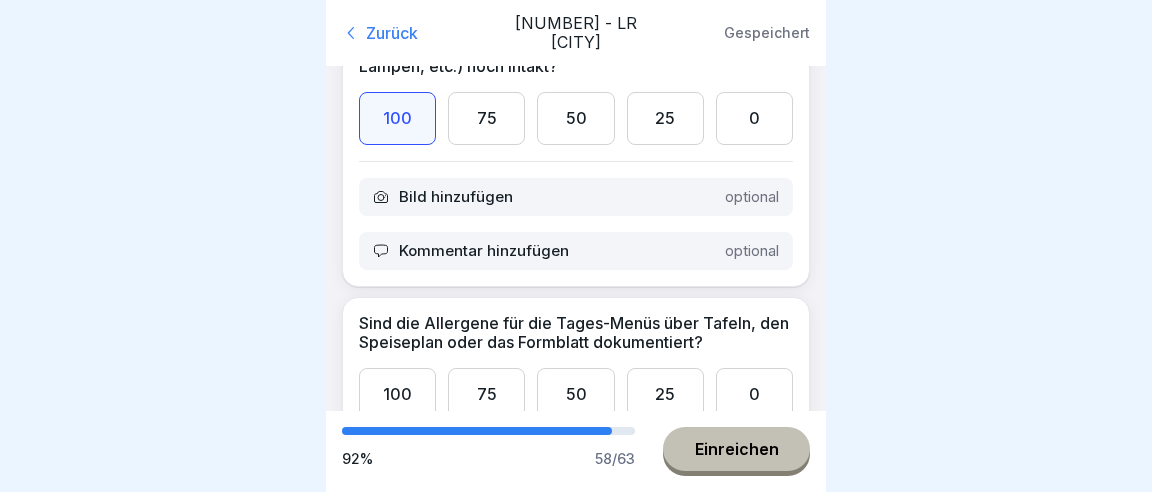 click on "50" at bounding box center [575, 394] 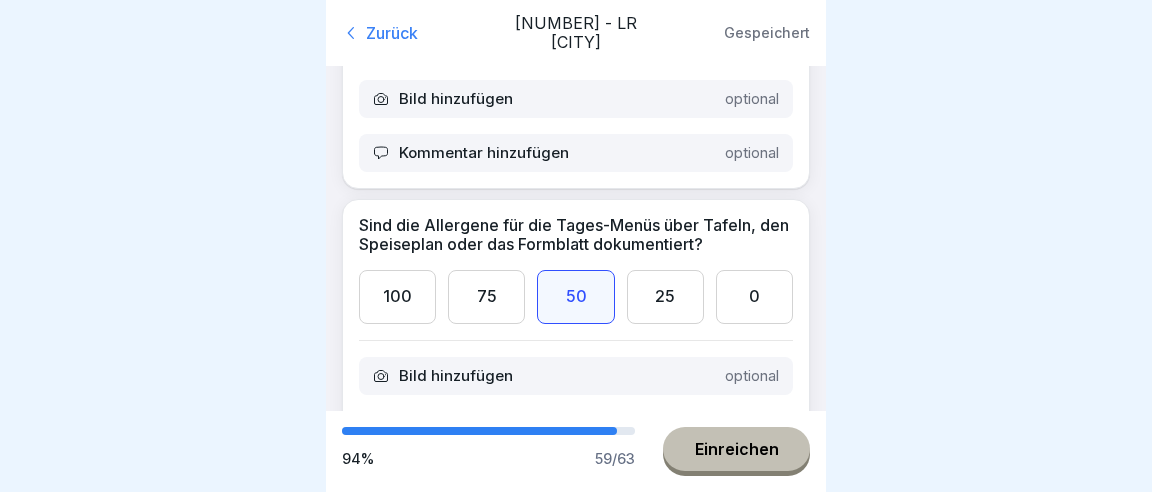 scroll, scrollTop: 14976, scrollLeft: 0, axis: vertical 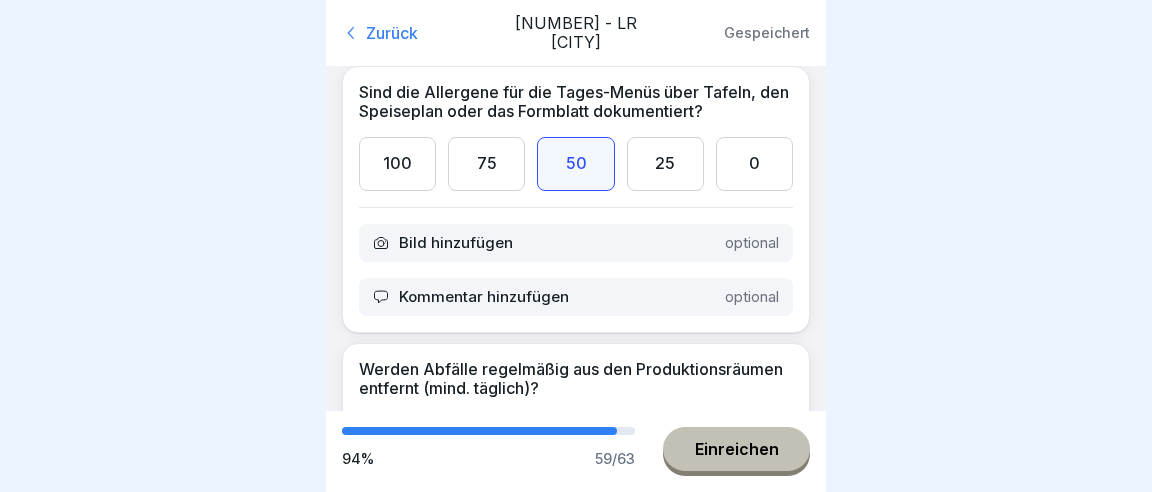click on "100" at bounding box center (397, 440) 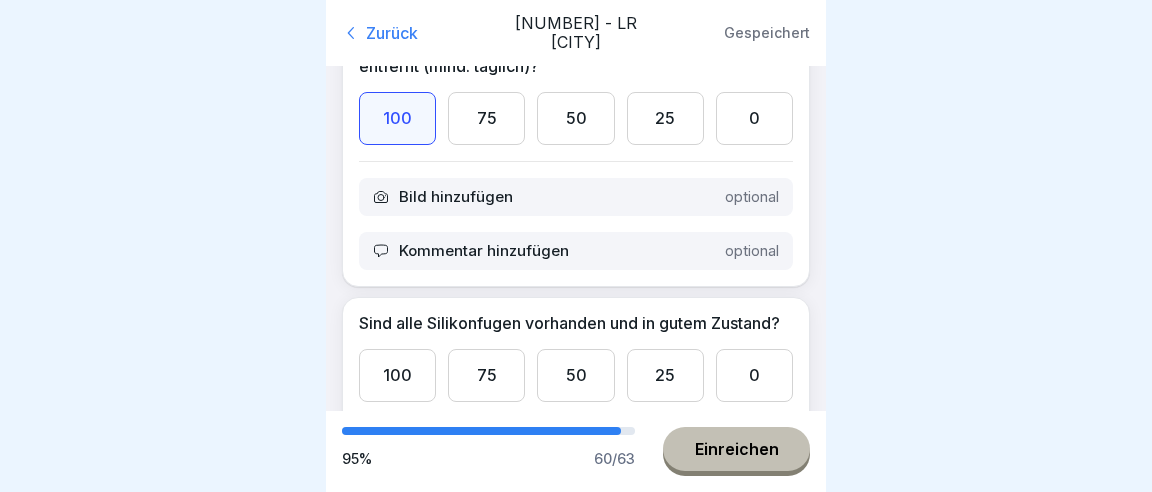 scroll, scrollTop: 15321, scrollLeft: 0, axis: vertical 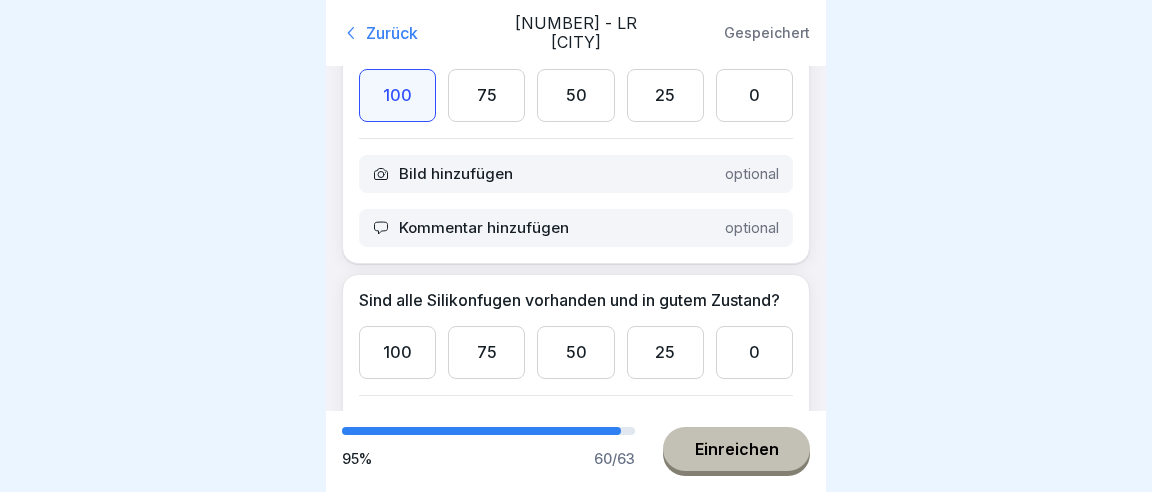 click on "100" at bounding box center (397, 352) 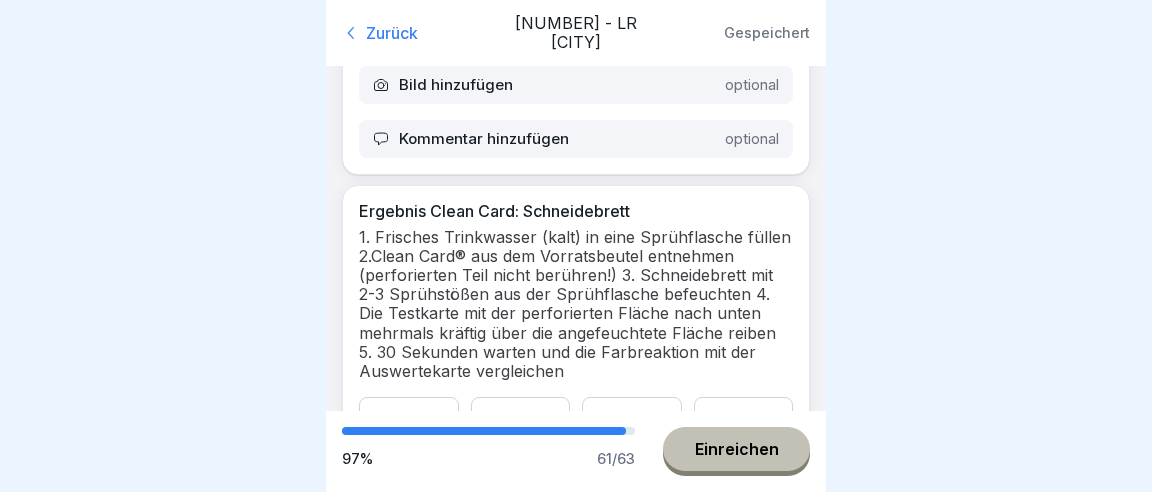 scroll, scrollTop: 15782, scrollLeft: 0, axis: vertical 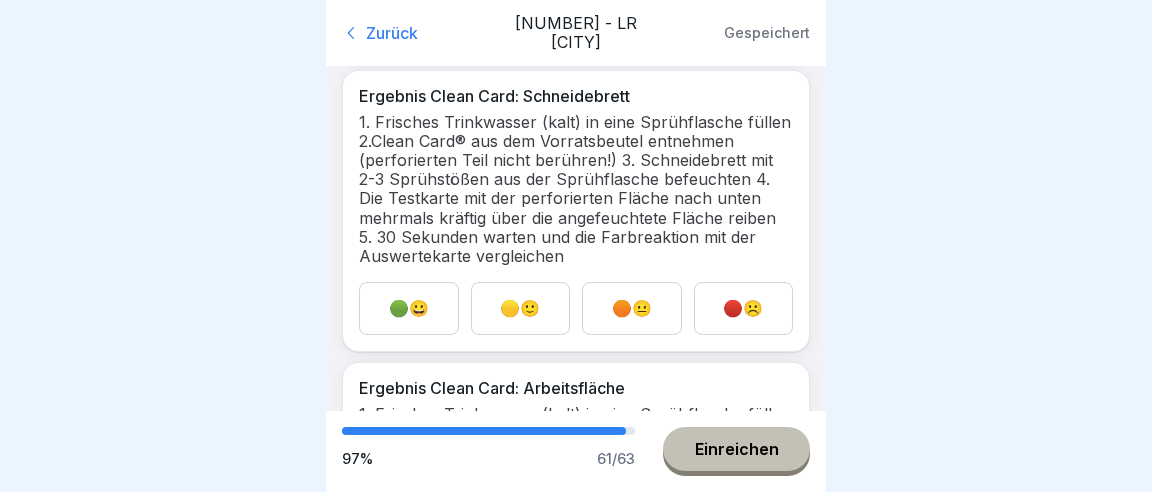 click on "🟡🙂" at bounding box center (521, 308) 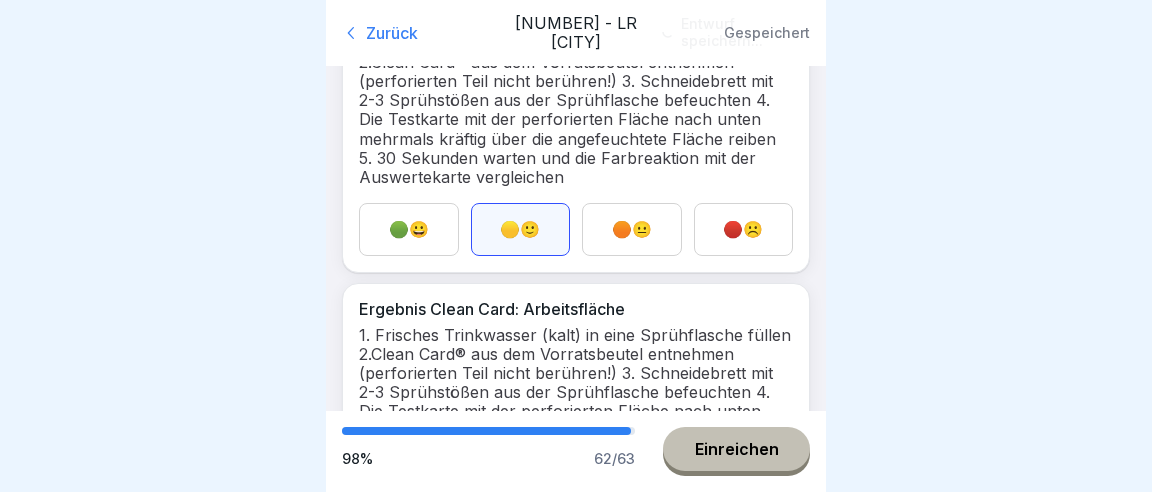 scroll, scrollTop: 15897, scrollLeft: 0, axis: vertical 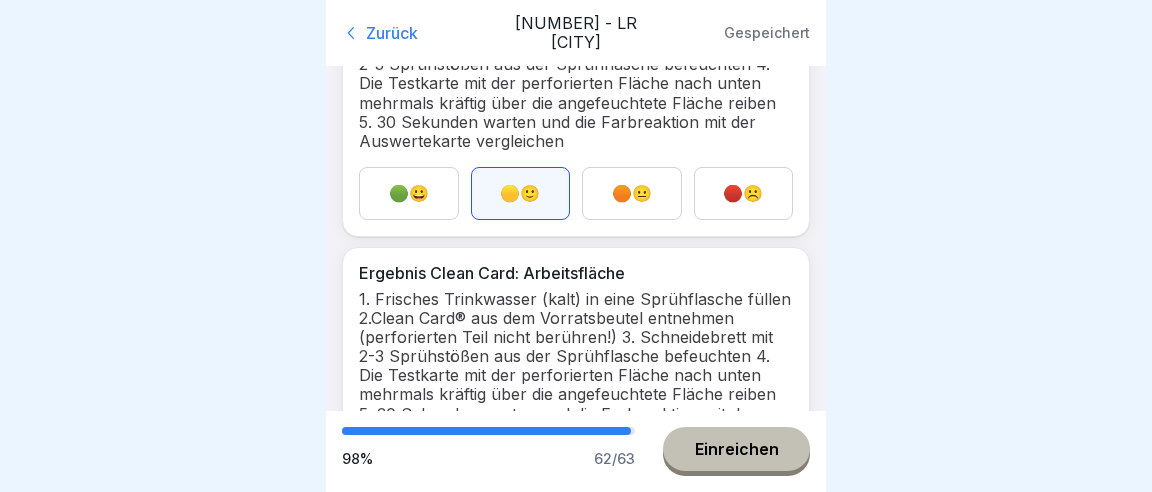 click on "🟡🙂" at bounding box center (521, 485) 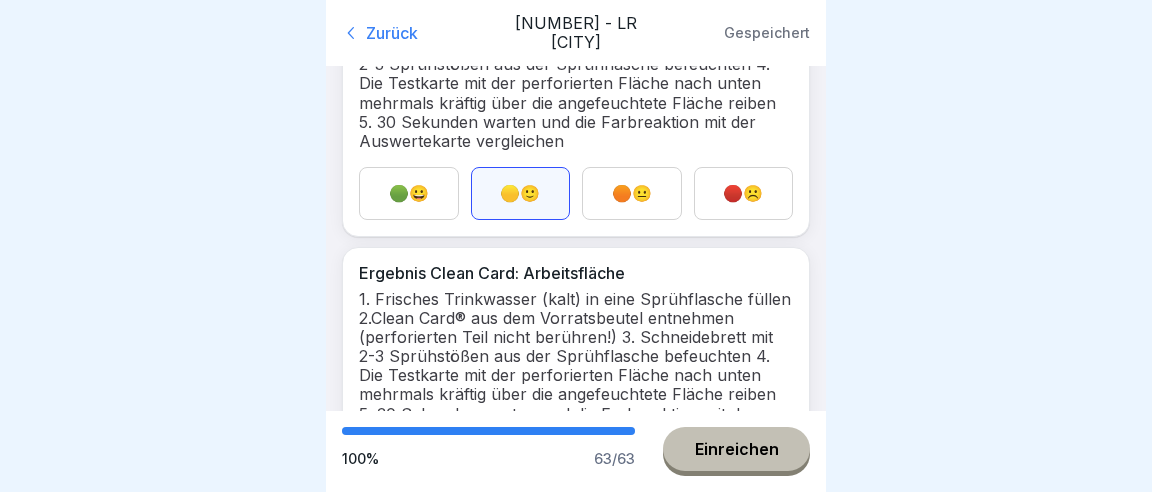 scroll, scrollTop: 15898, scrollLeft: 0, axis: vertical 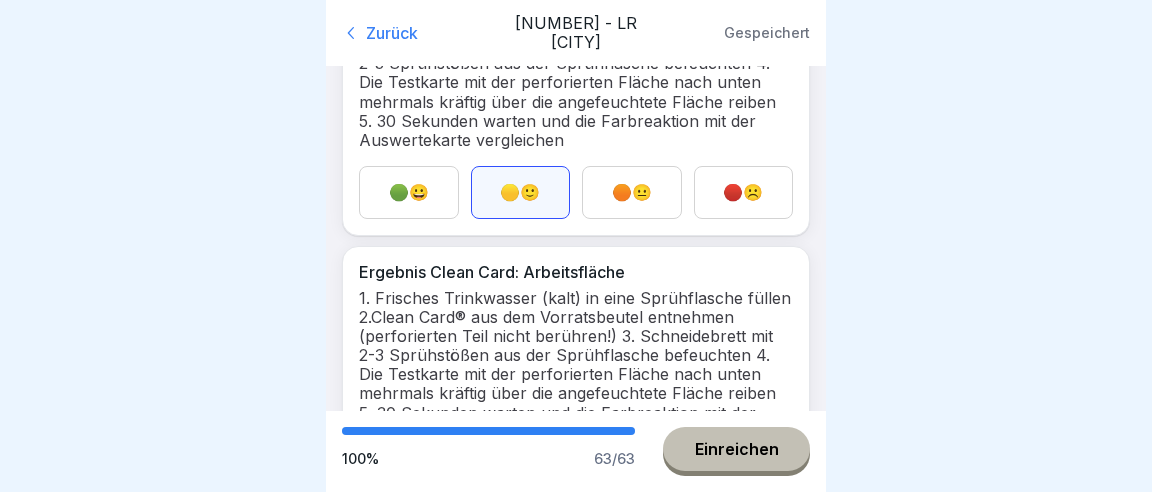 click on "🟢😀" at bounding box center [409, 484] 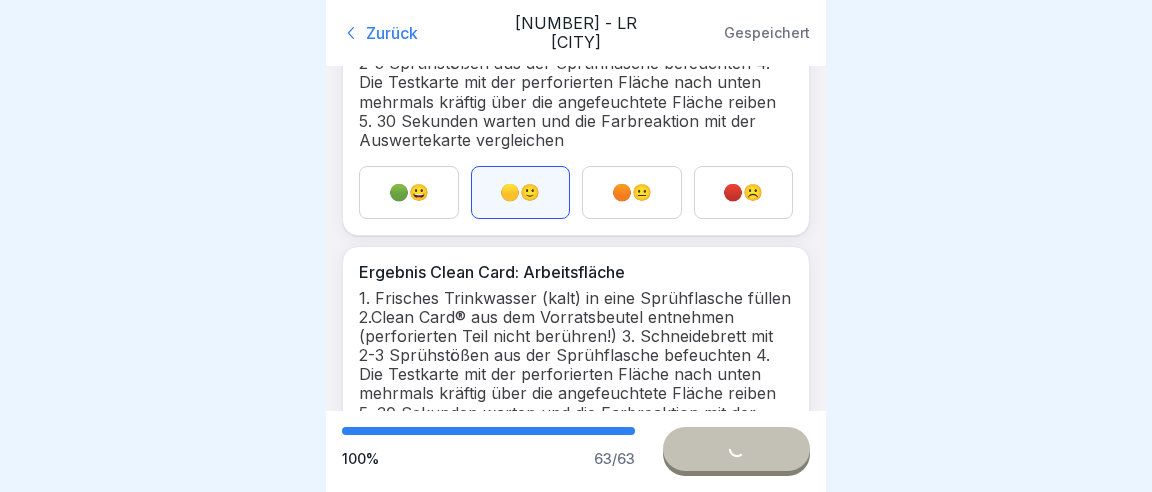 scroll, scrollTop: 15898, scrollLeft: 0, axis: vertical 